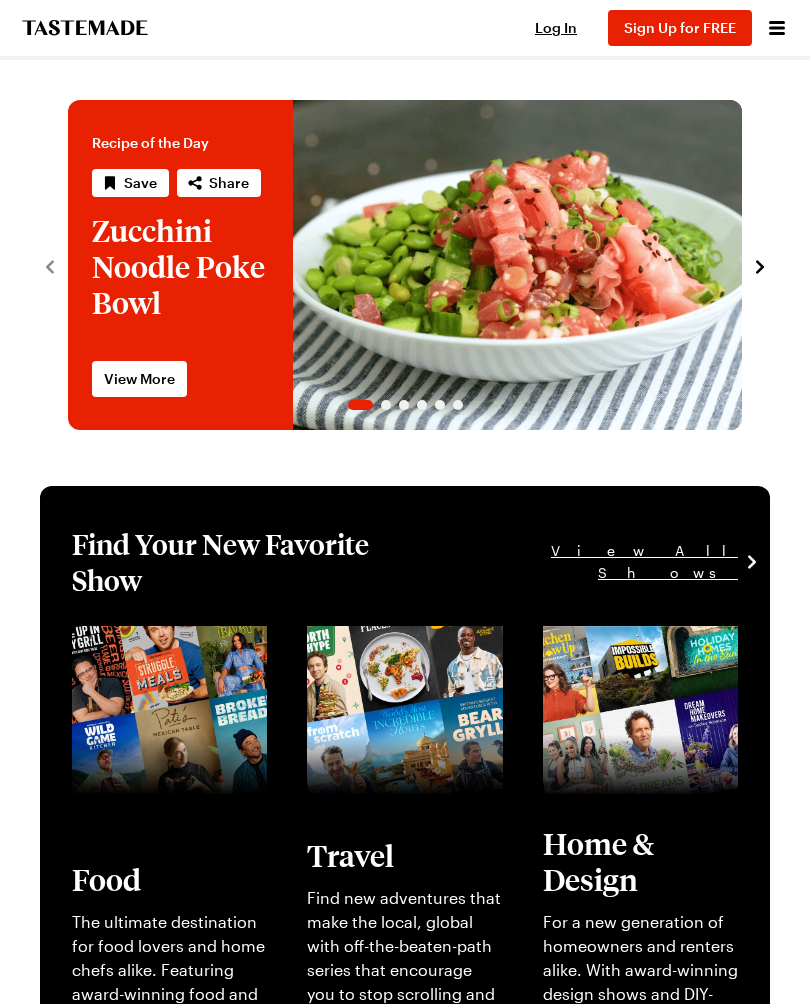 scroll, scrollTop: 0, scrollLeft: 0, axis: both 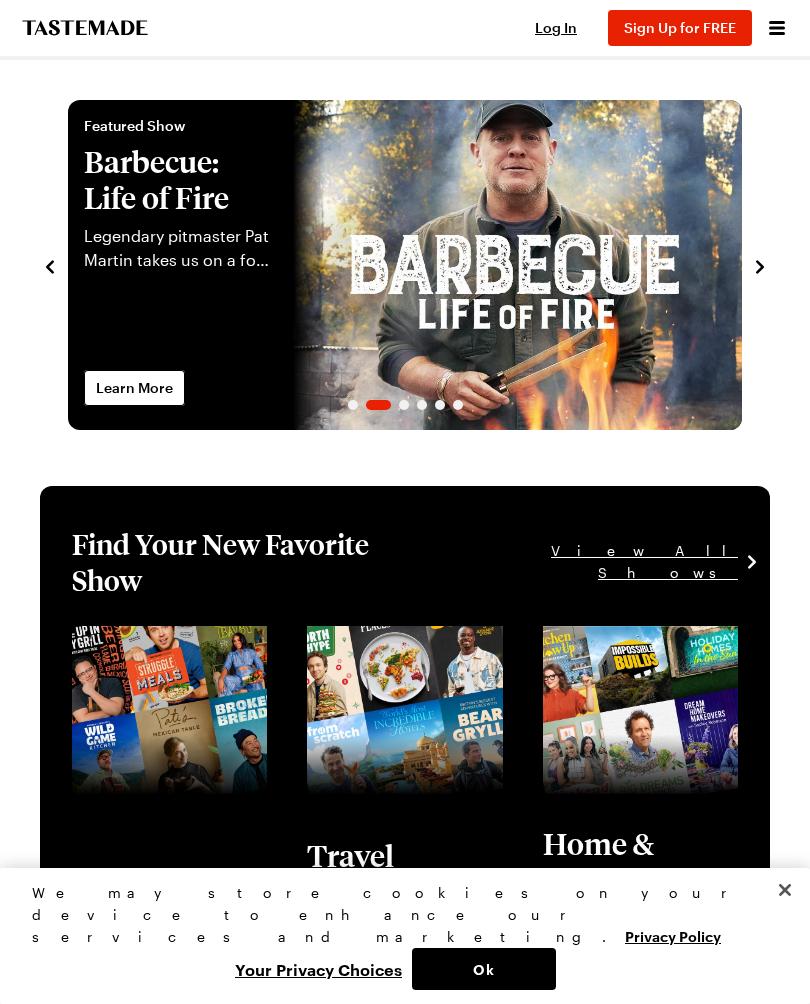 click on "Ok" at bounding box center (484, 969) 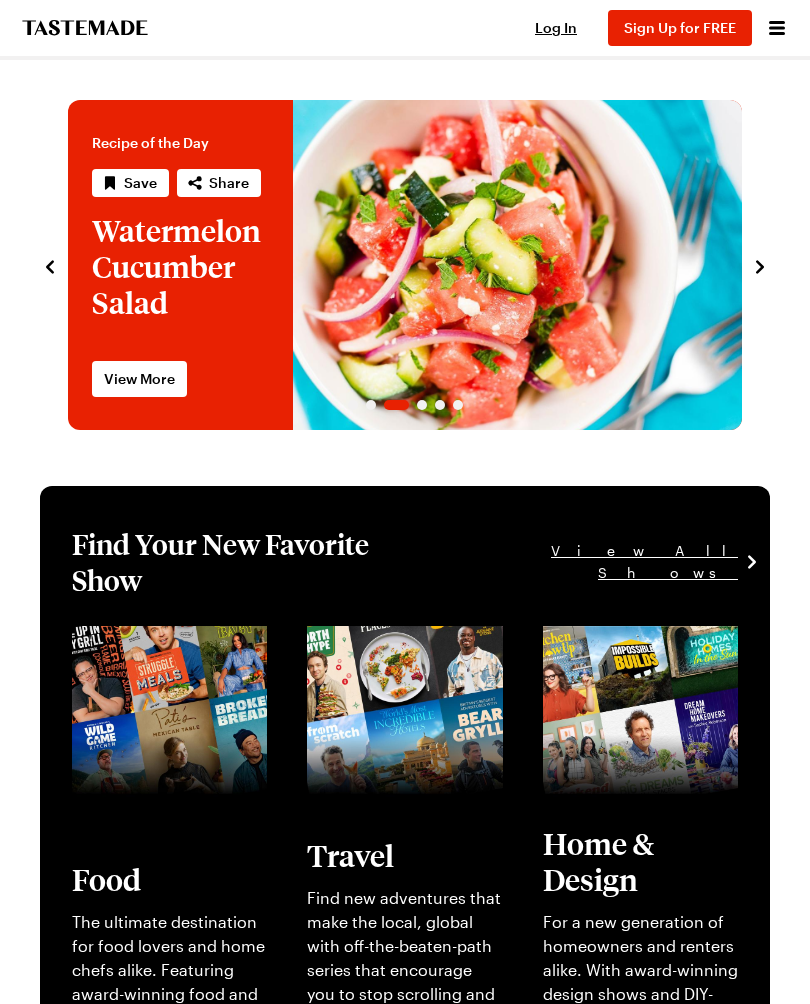 click 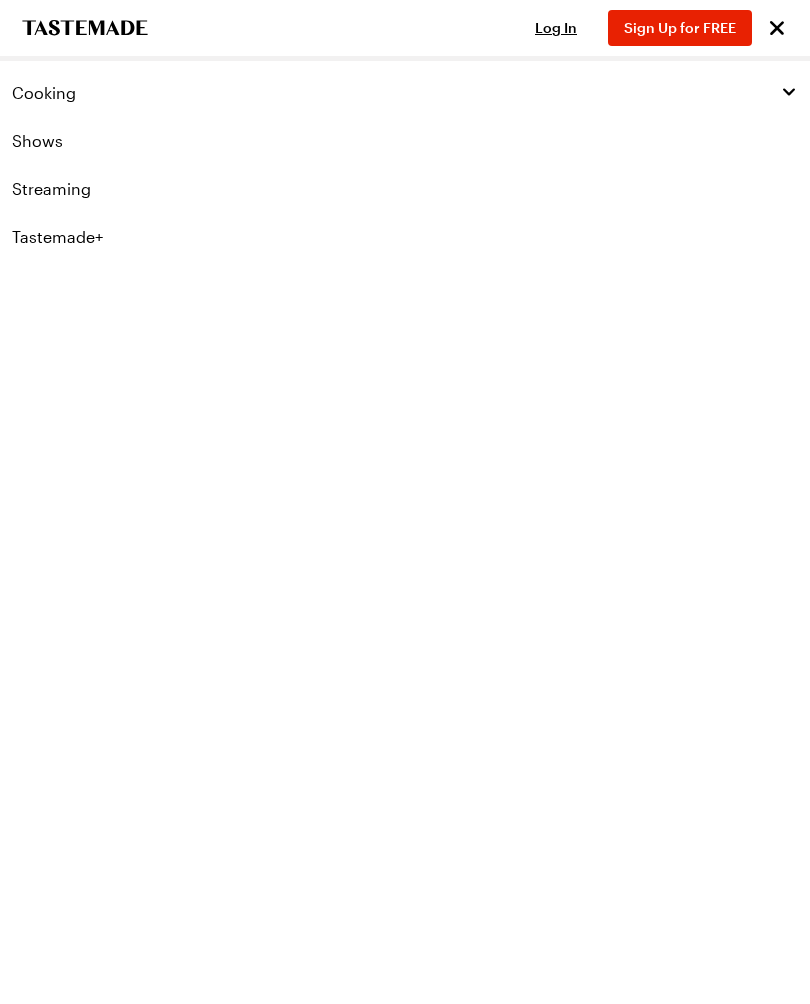 click on "Sign Up for FREE" at bounding box center [680, 27] 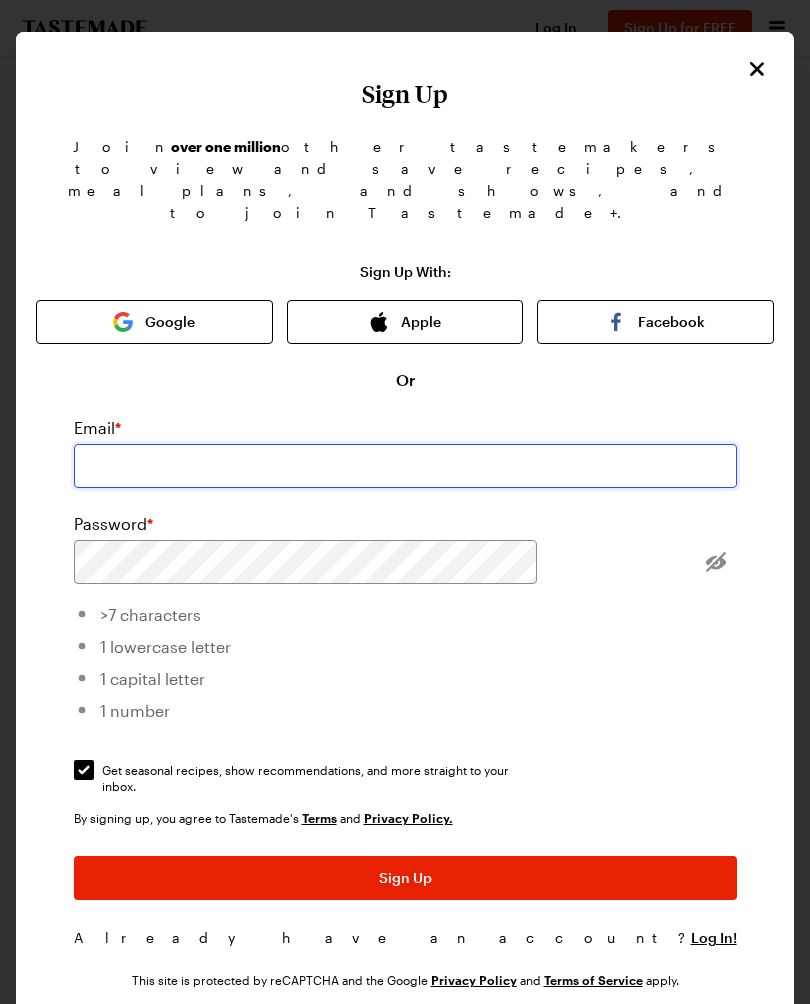click at bounding box center [405, 466] 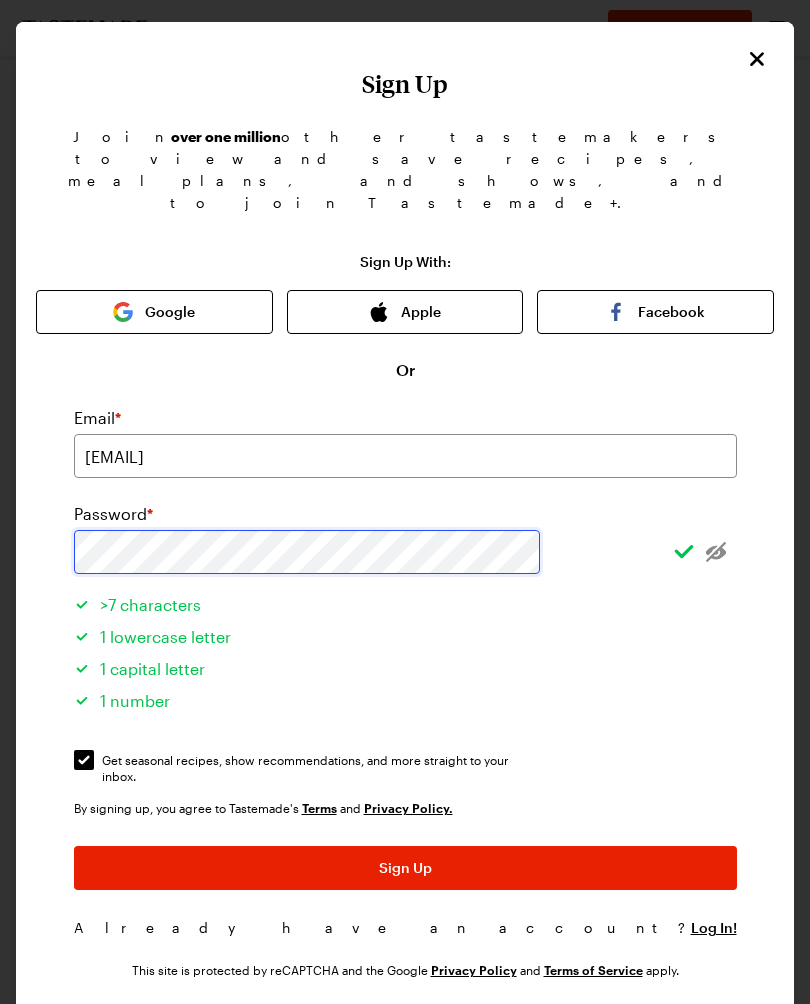 scroll, scrollTop: 0, scrollLeft: 0, axis: both 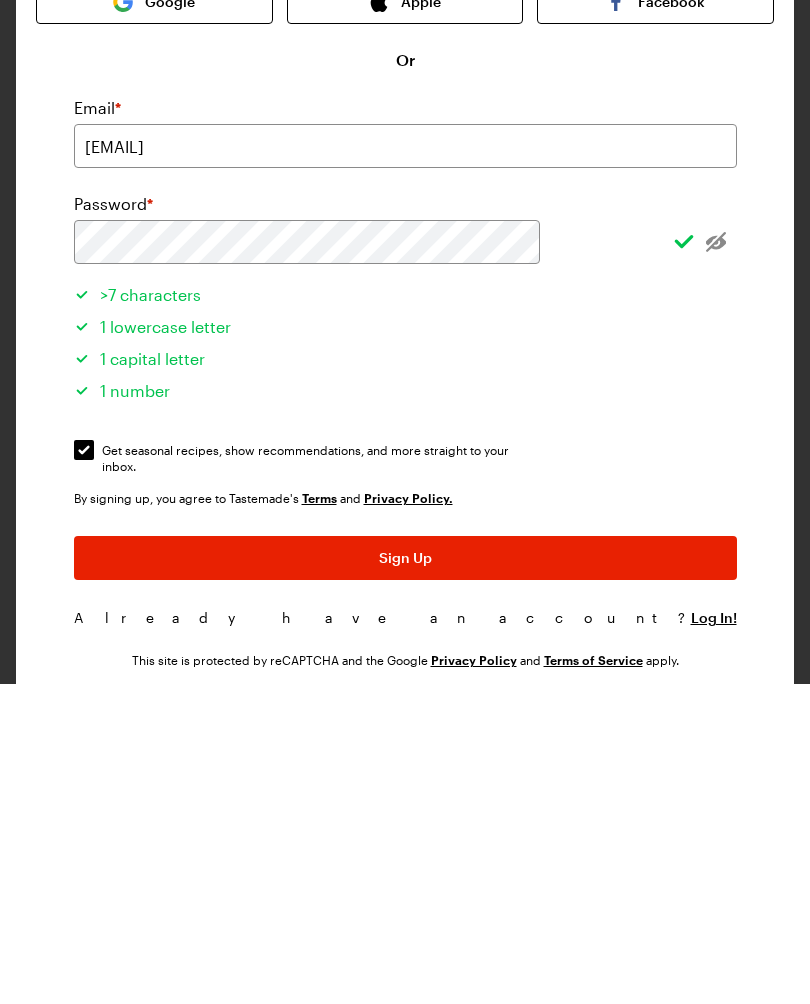 click on "Sign Up" at bounding box center (405, 878) 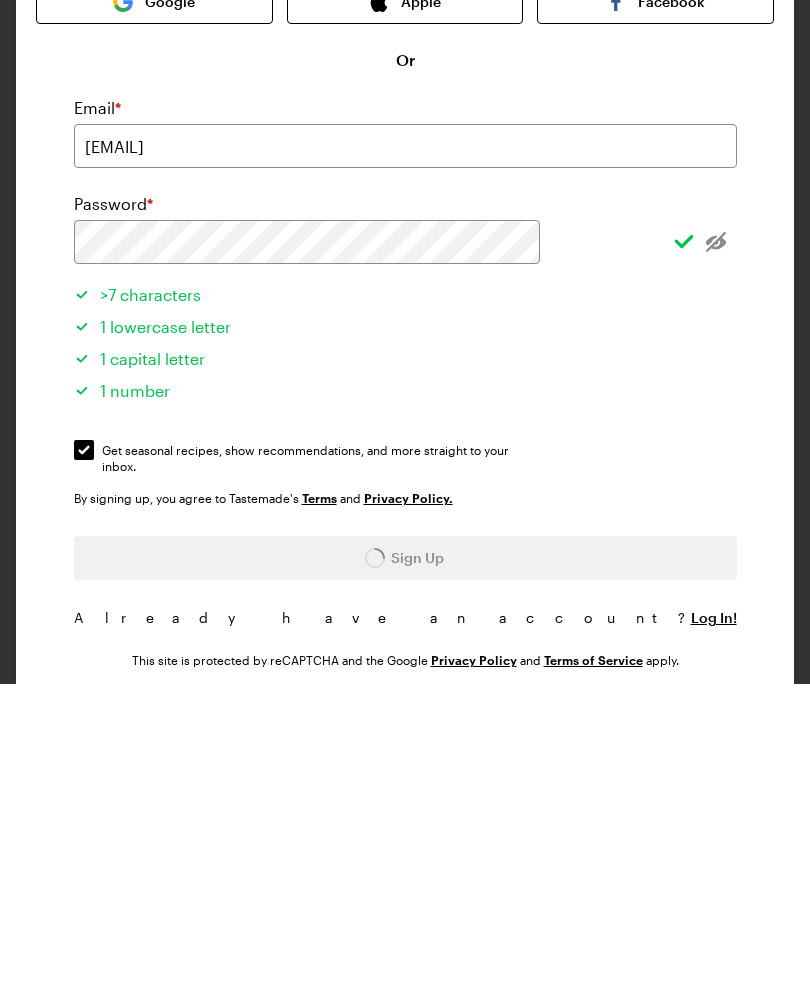 scroll, scrollTop: 333, scrollLeft: 0, axis: vertical 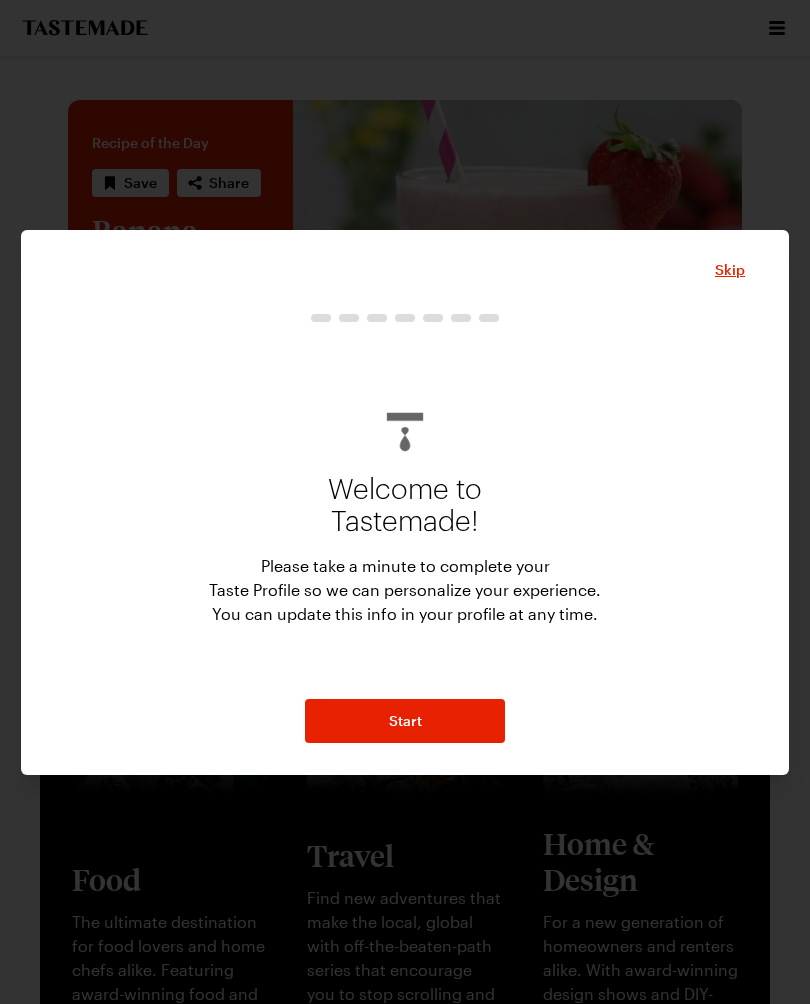 click on "Start" at bounding box center [405, 721] 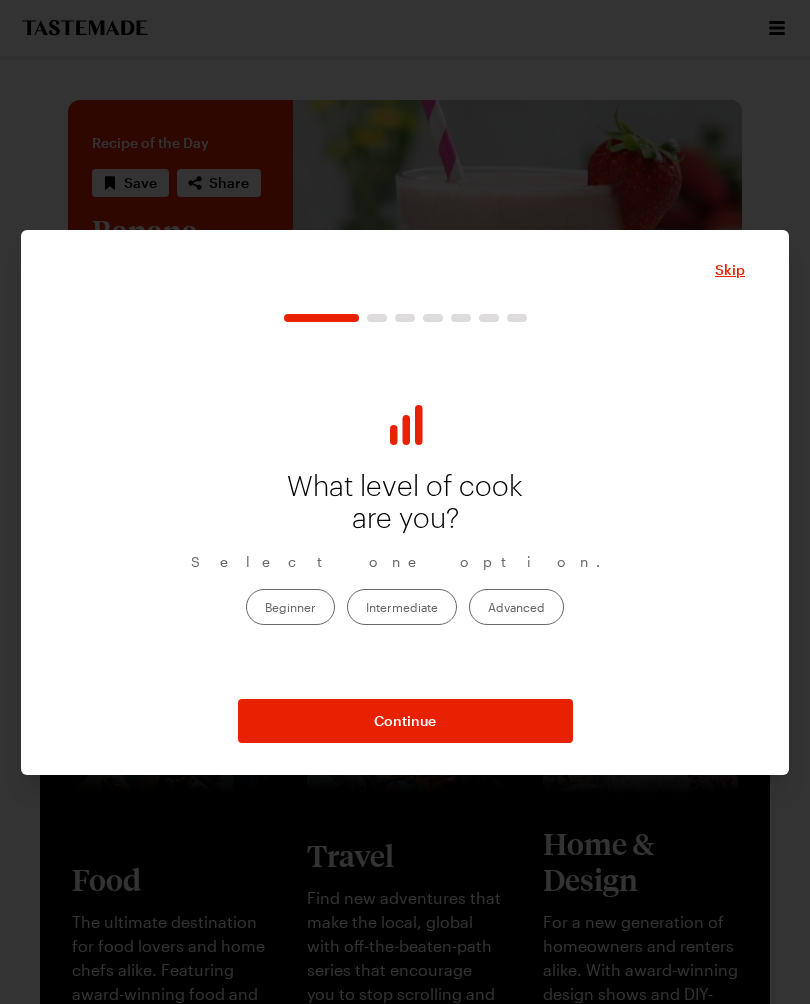click on "Intermediate" at bounding box center [402, 607] 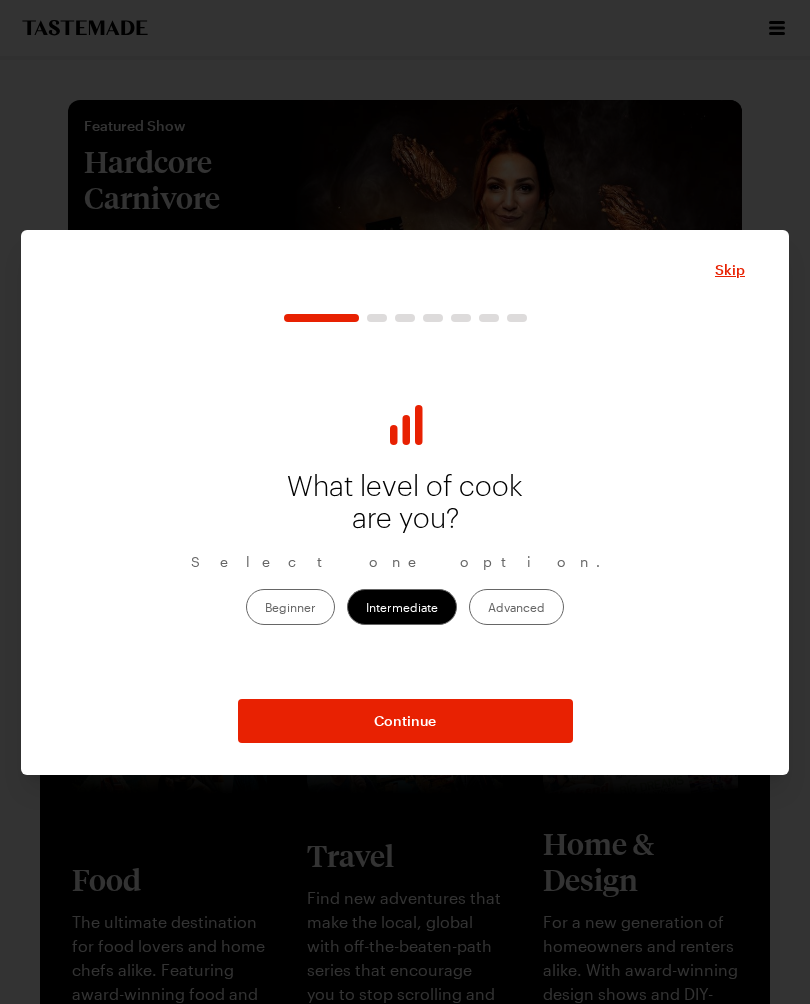 click on "Continue" at bounding box center (405, 721) 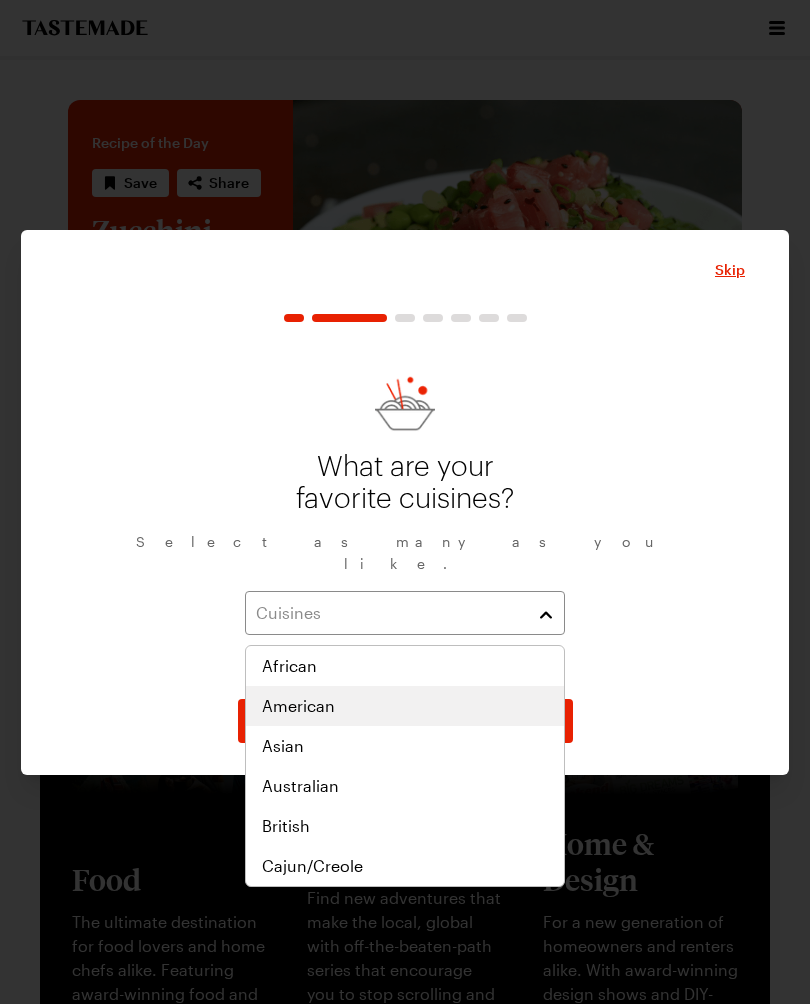 click on "American" at bounding box center [298, 706] 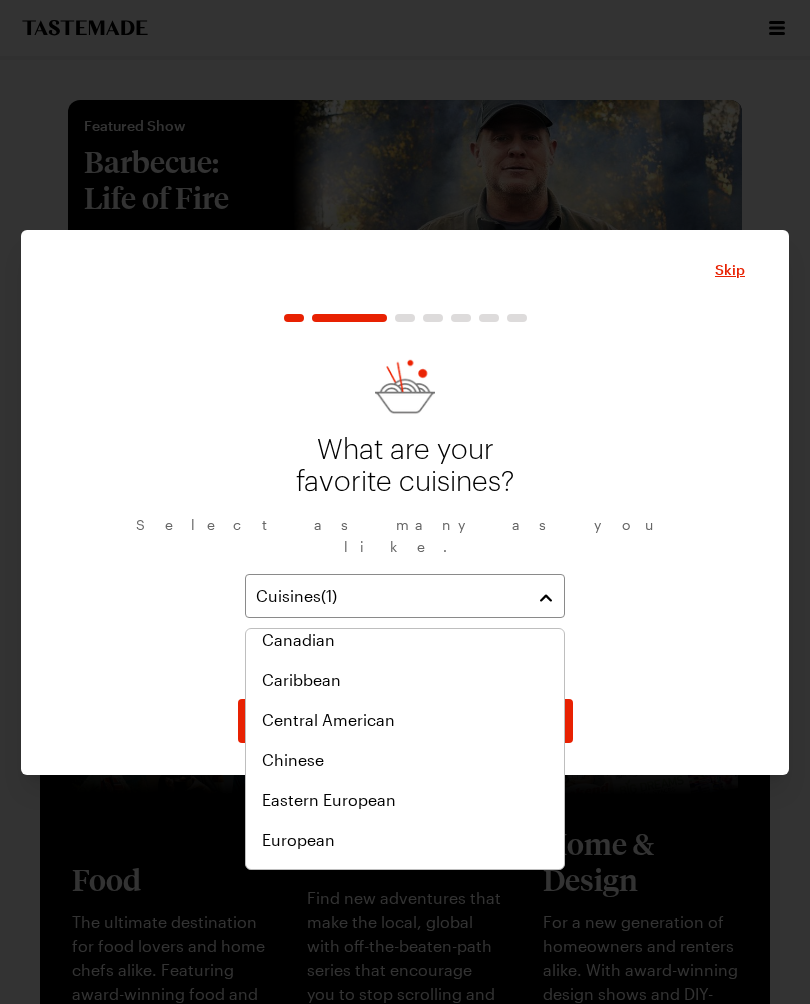 scroll, scrollTop: 312, scrollLeft: 0, axis: vertical 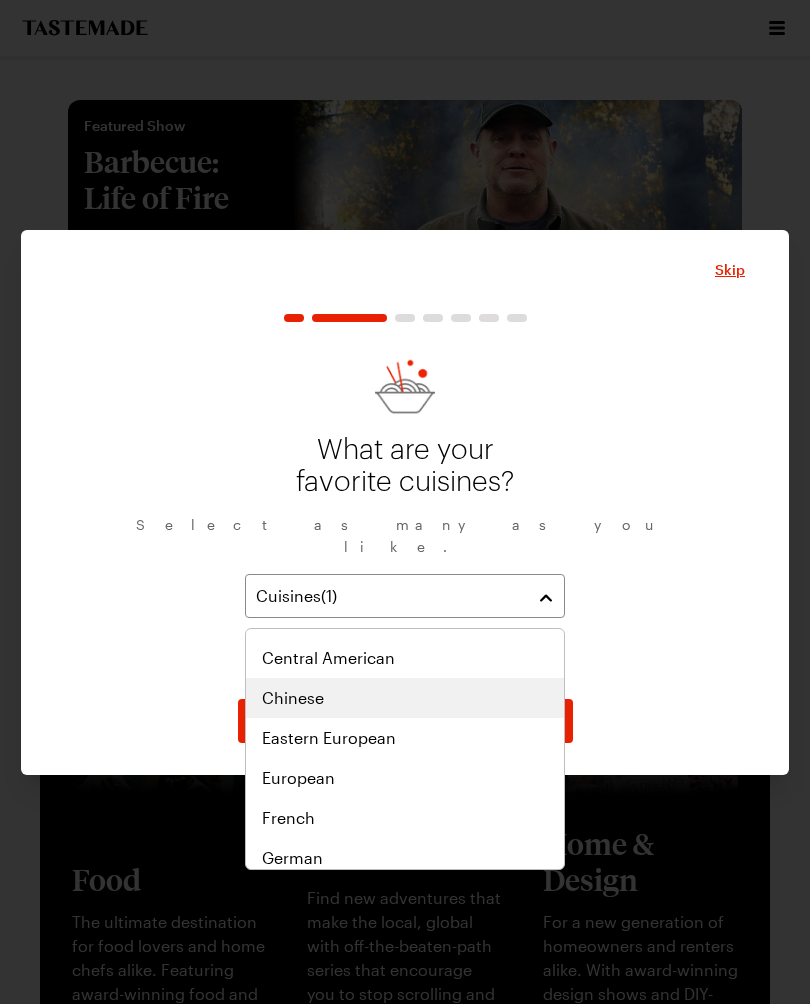 click on "Chinese" at bounding box center (293, 698) 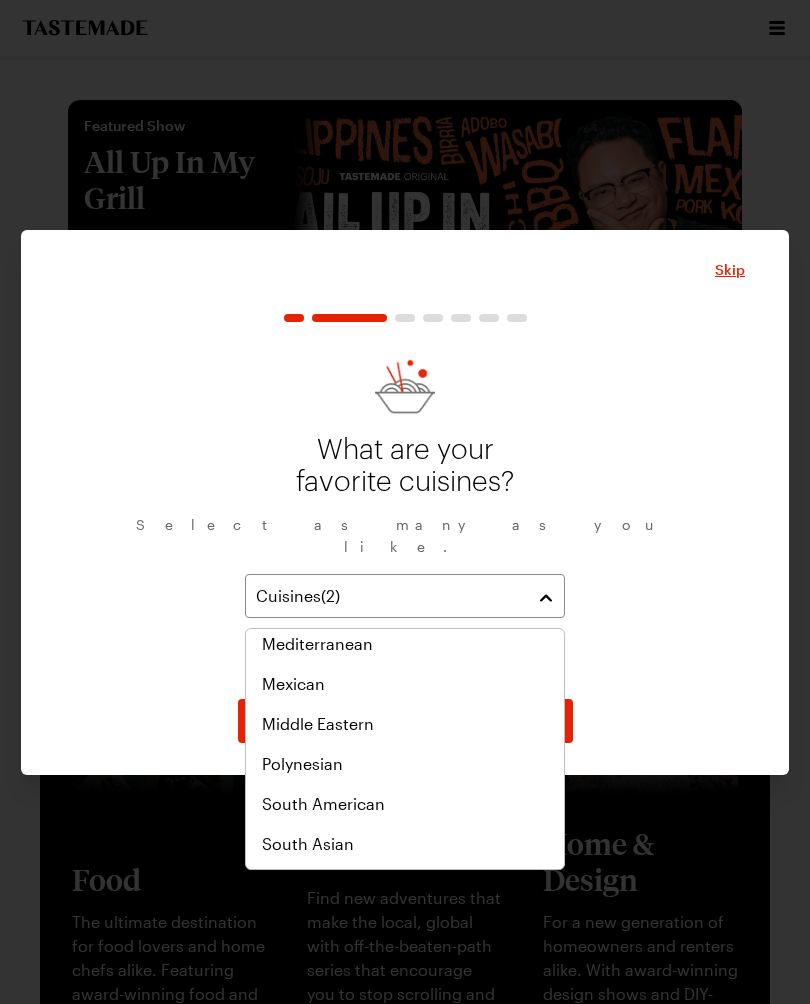scroll, scrollTop: 847, scrollLeft: 0, axis: vertical 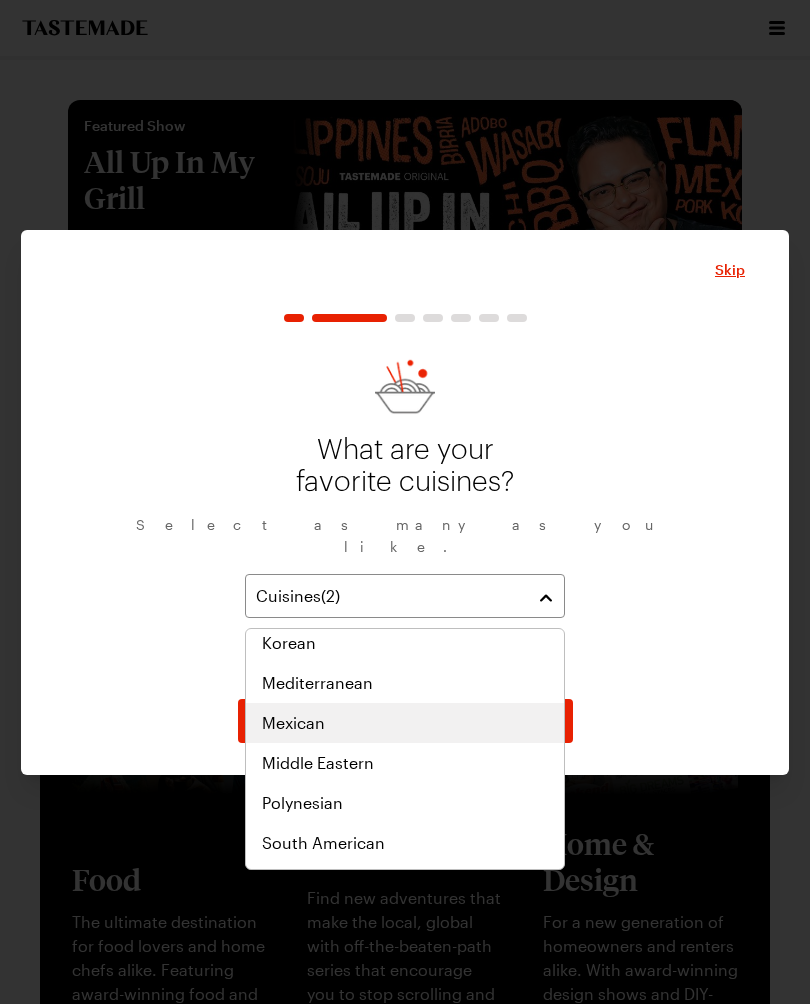 click on "Mexican" at bounding box center (293, 723) 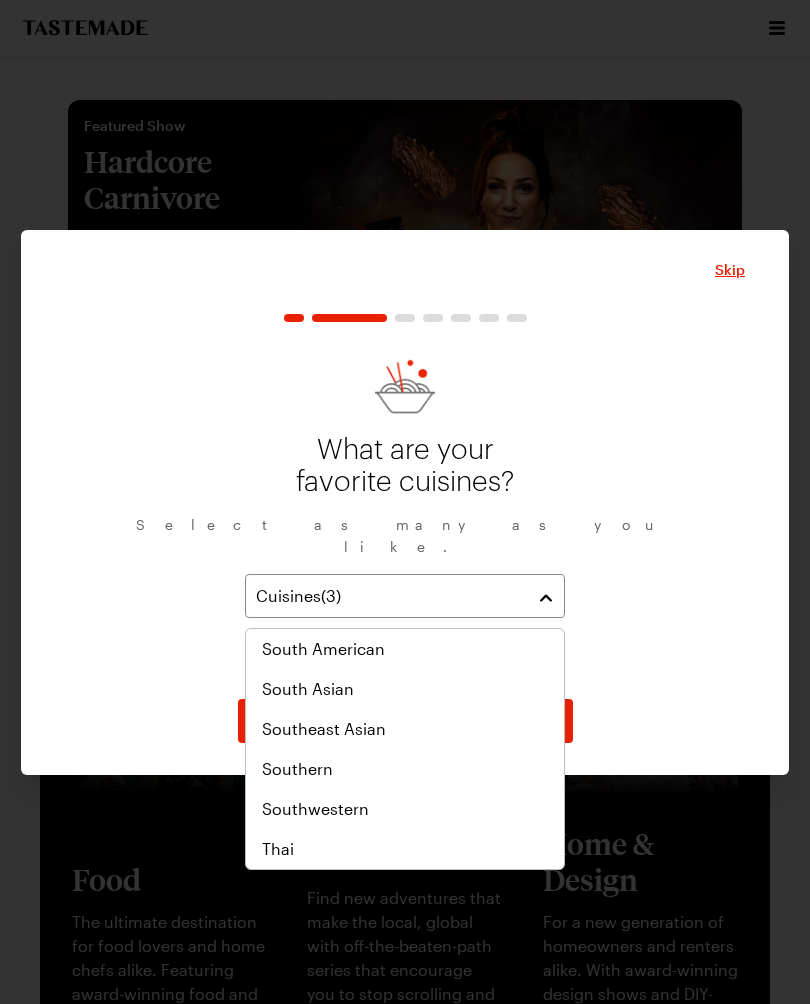 scroll, scrollTop: 1041, scrollLeft: 0, axis: vertical 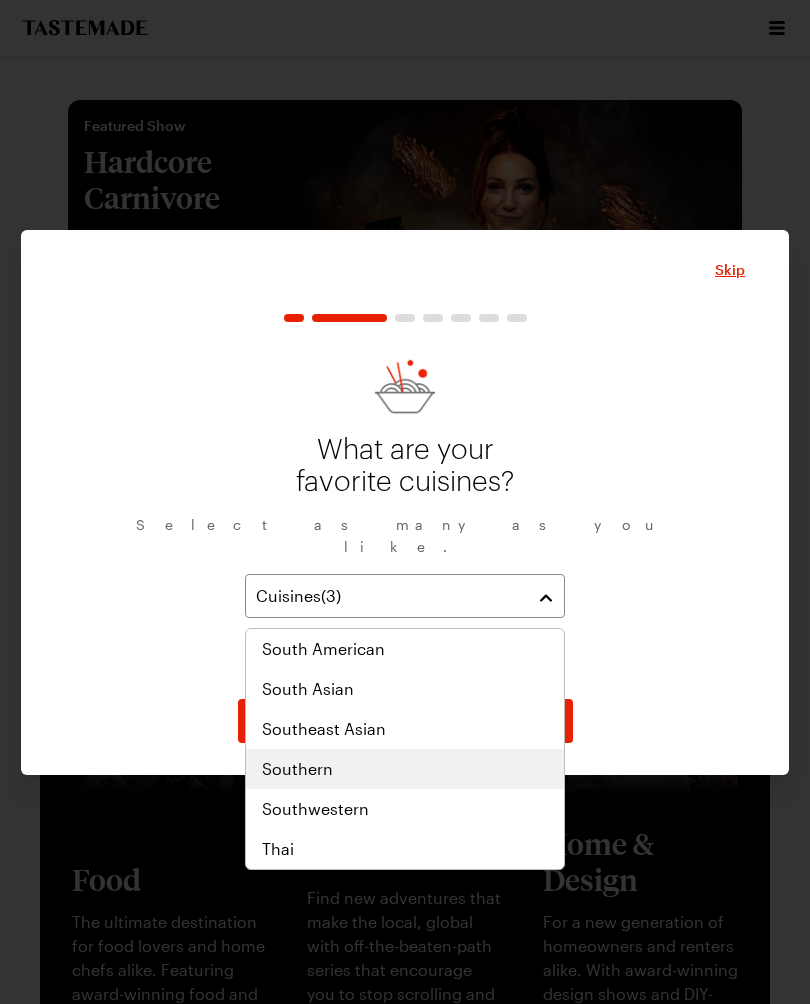 click on "Southern" at bounding box center [297, 769] 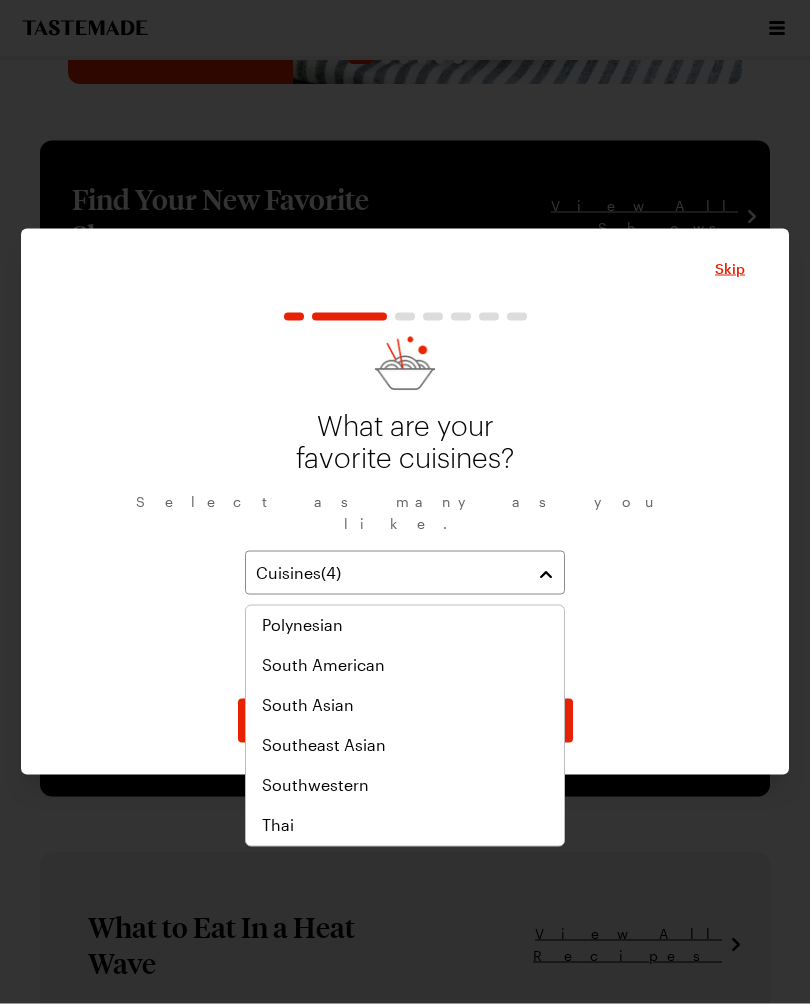 scroll, scrollTop: 347, scrollLeft: 0, axis: vertical 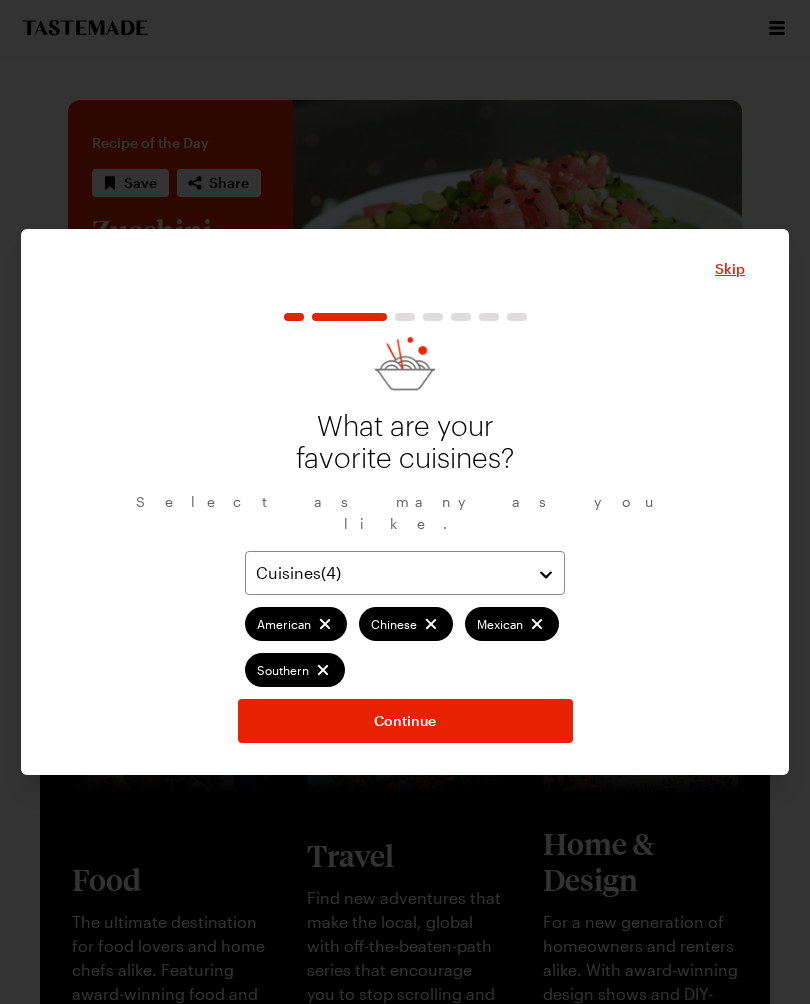 click on "Continue" at bounding box center [405, 721] 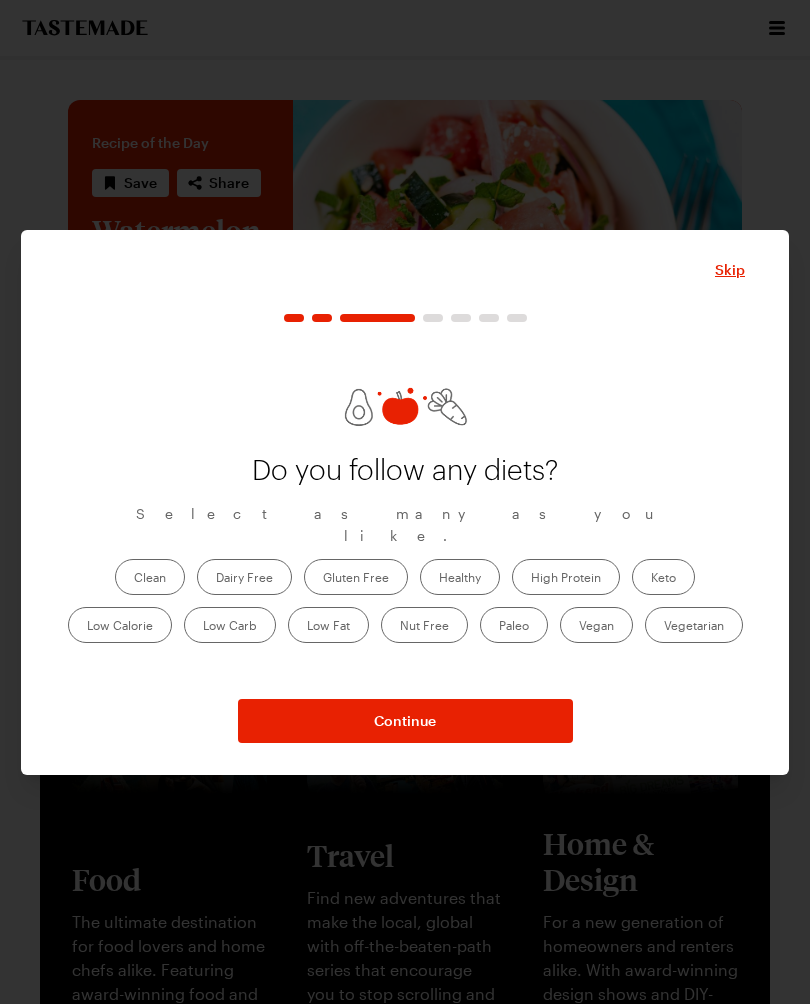 click on "Continue" at bounding box center [405, 721] 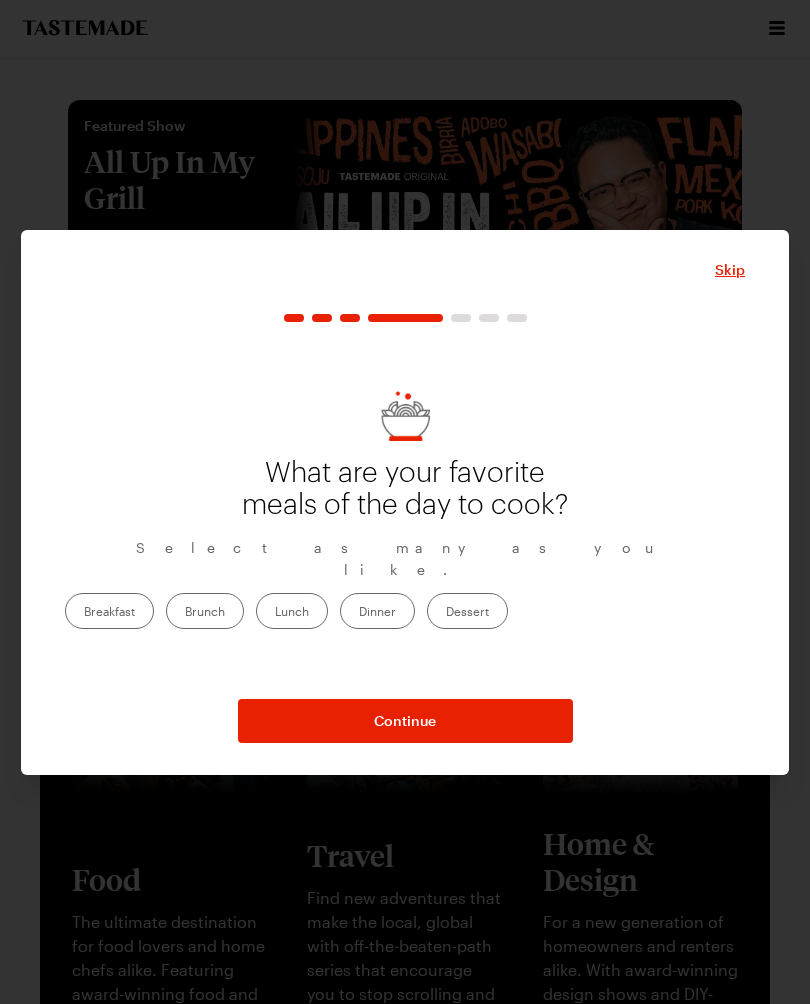 click on "Breakfast" at bounding box center (109, 611) 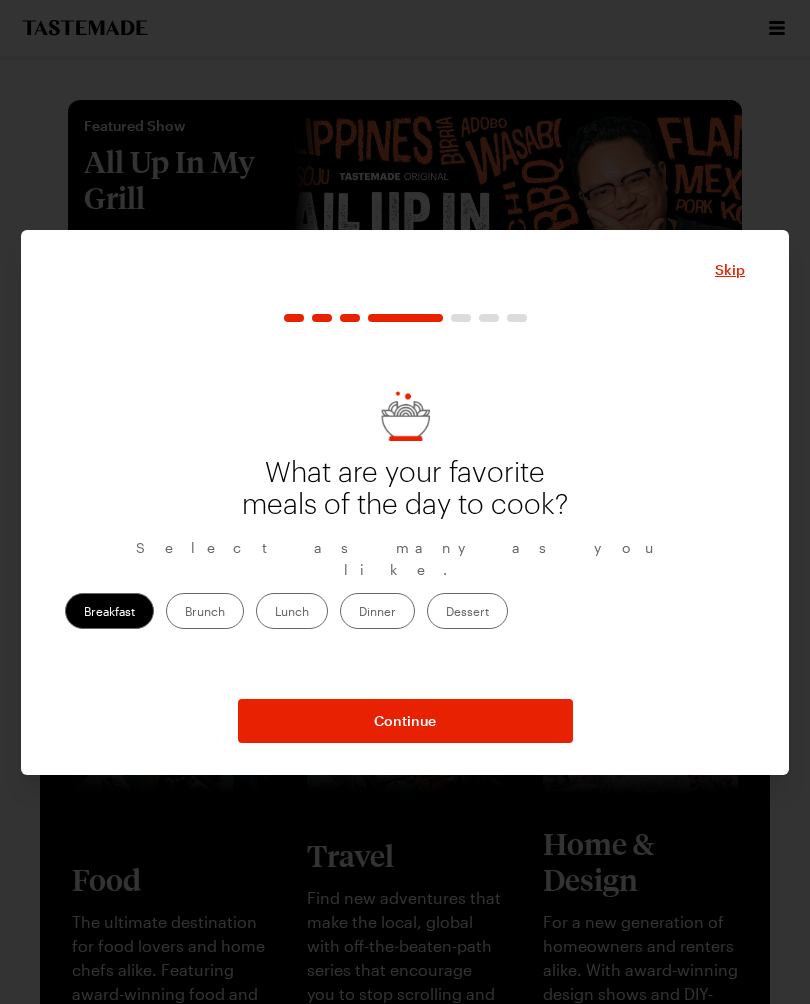 click on "Dinner" at bounding box center (377, 611) 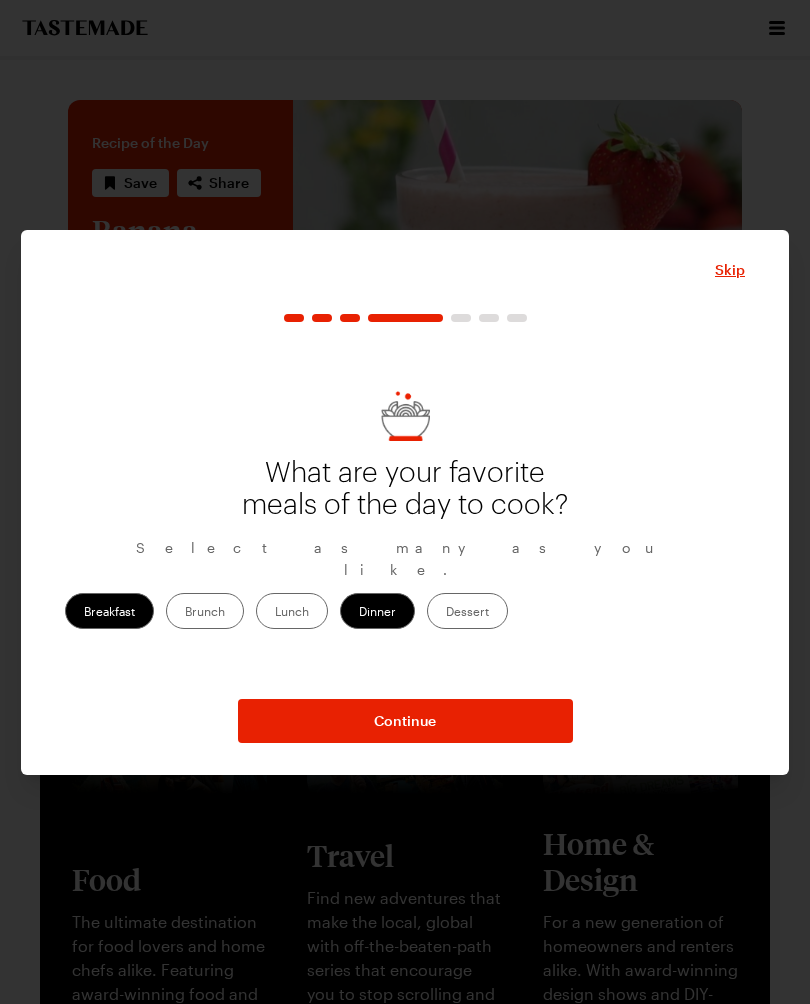 click on "Continue" at bounding box center (405, 721) 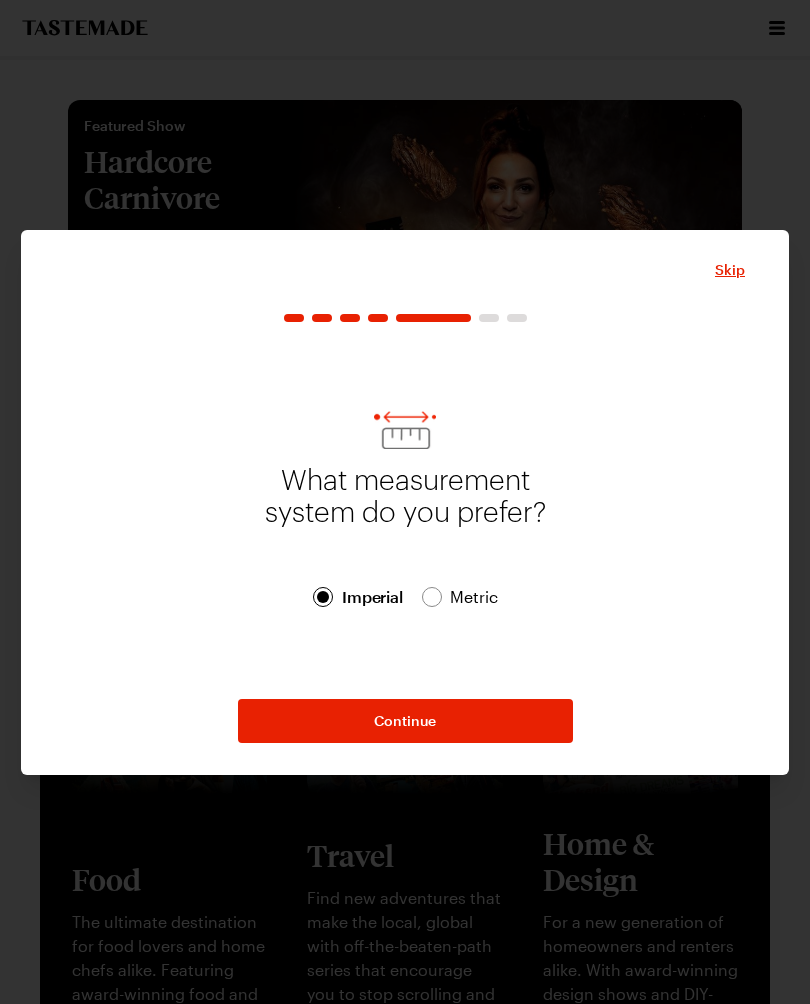 click on "Continue" at bounding box center (405, 721) 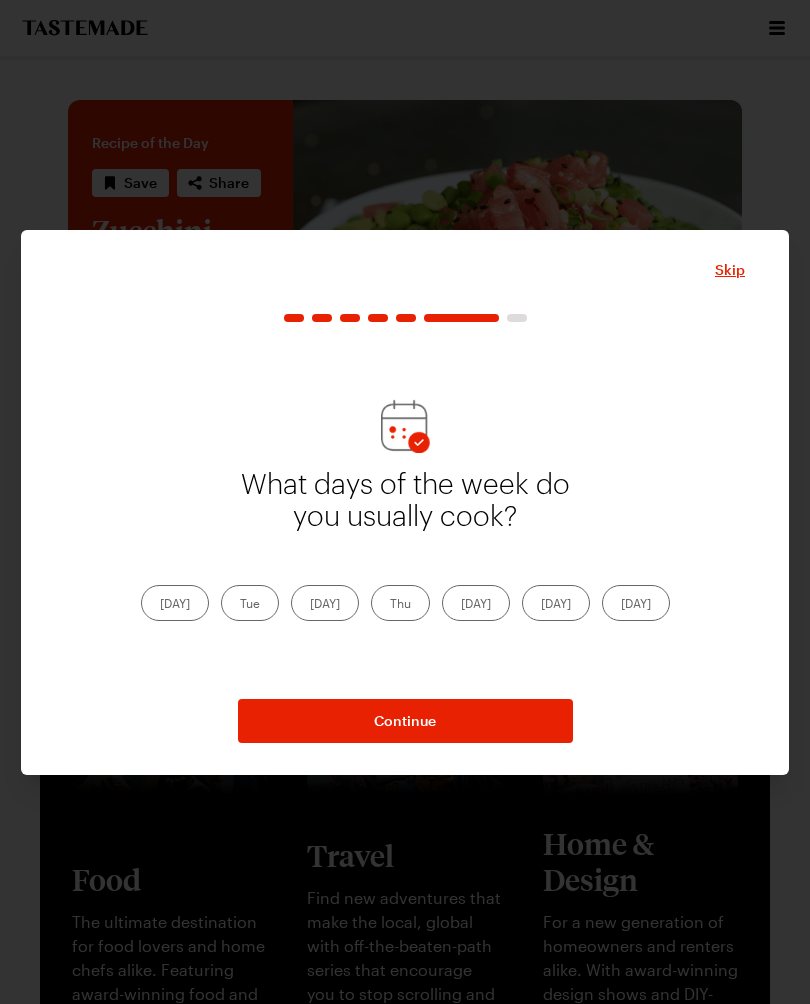 click on "[DAY]" at bounding box center (175, 603) 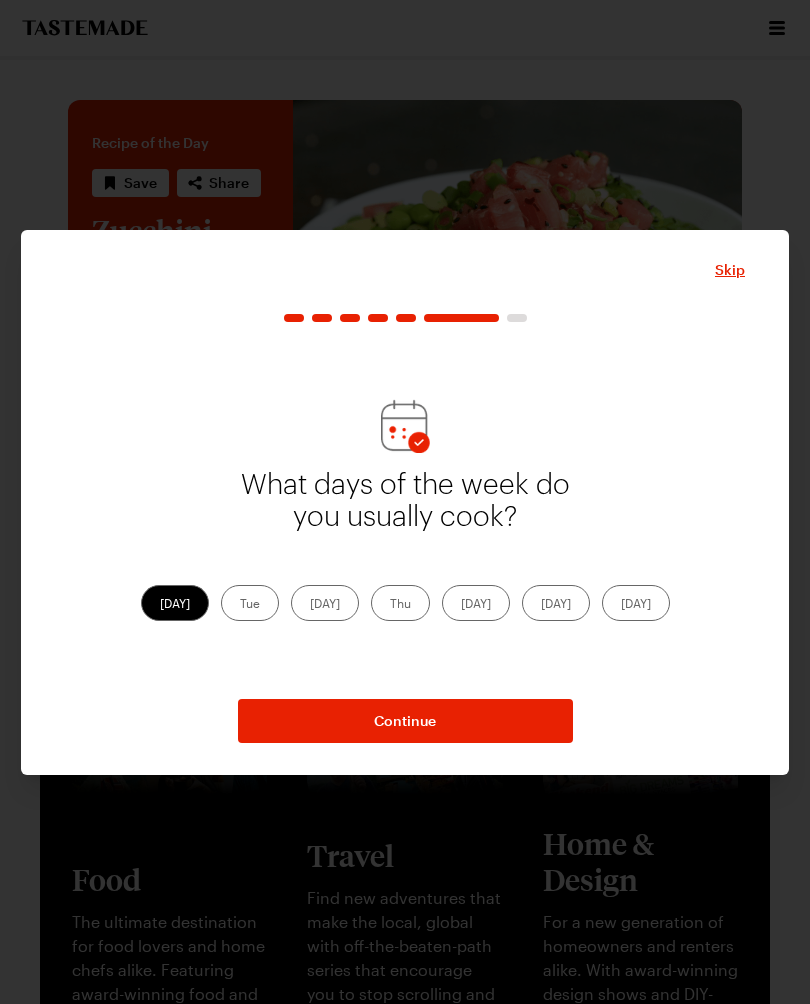 click on "Tue" at bounding box center [250, 603] 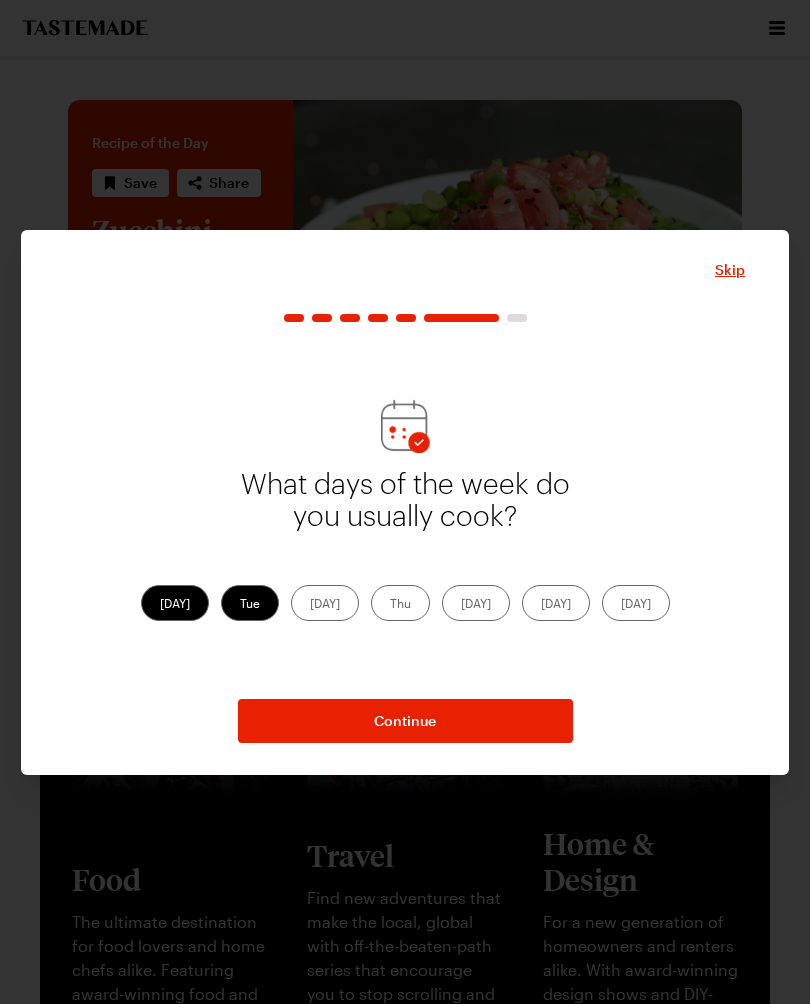 click on "[DAY]" at bounding box center [325, 603] 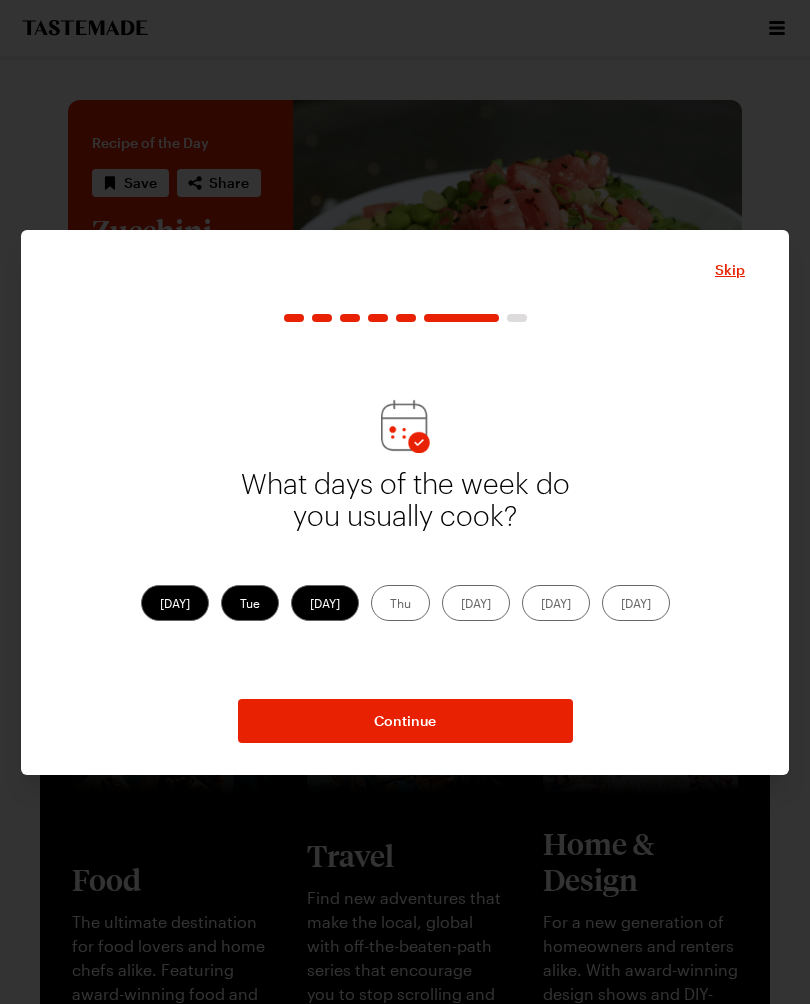 click on "Thu" at bounding box center [400, 603] 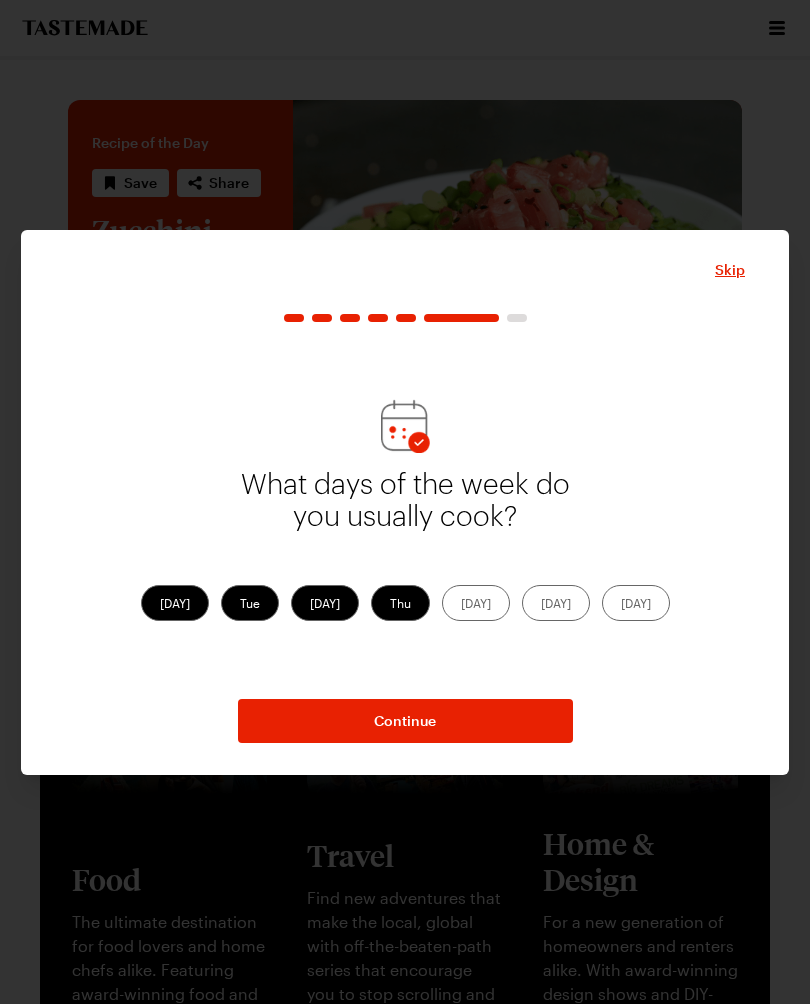 click on "[DAY]" at bounding box center (476, 603) 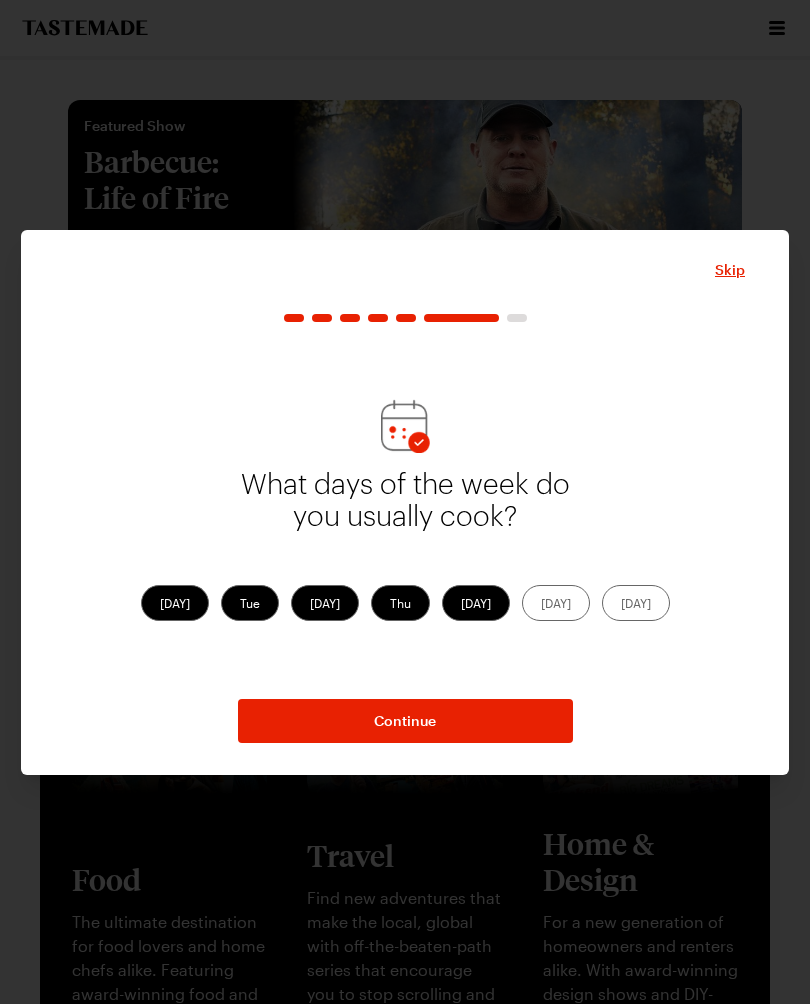 click on "[DAY]" at bounding box center [556, 603] 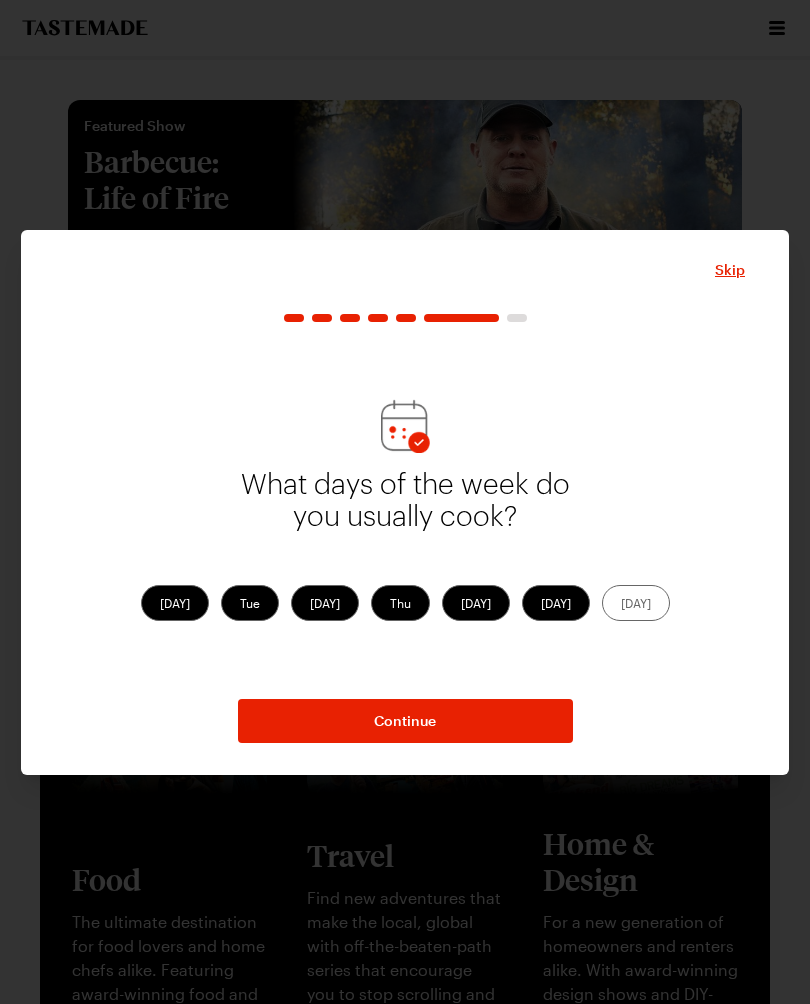 click on "[DAY]" at bounding box center (636, 603) 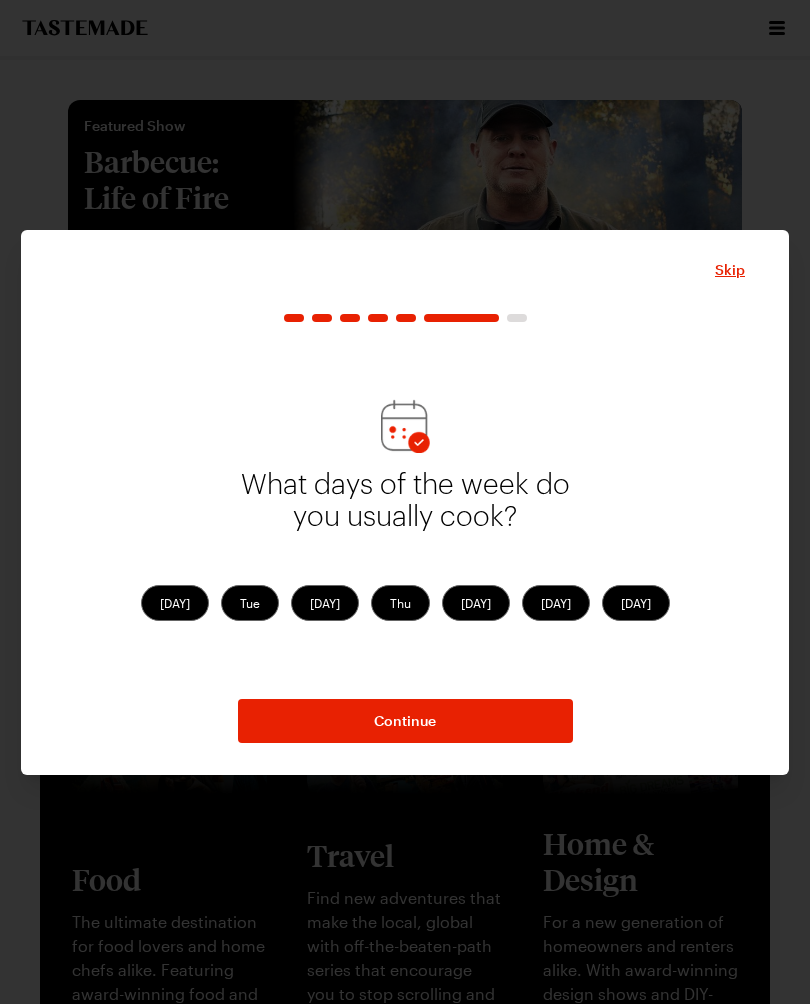 click on "Continue" at bounding box center [405, 721] 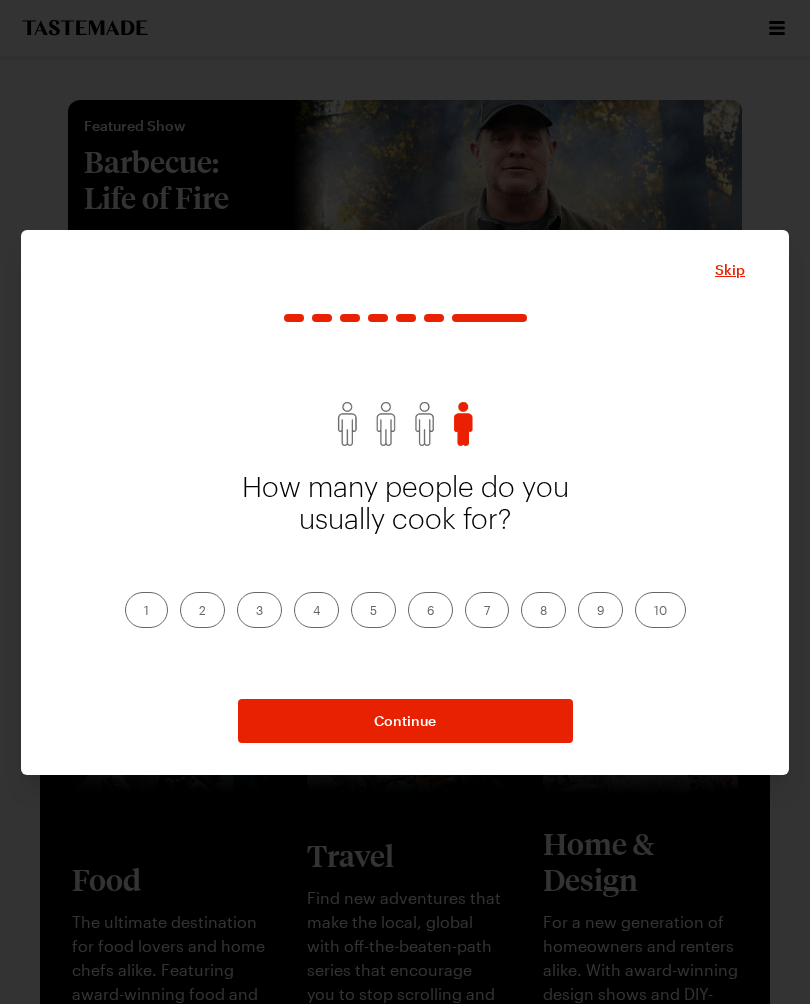 click on "2" at bounding box center [202, 610] 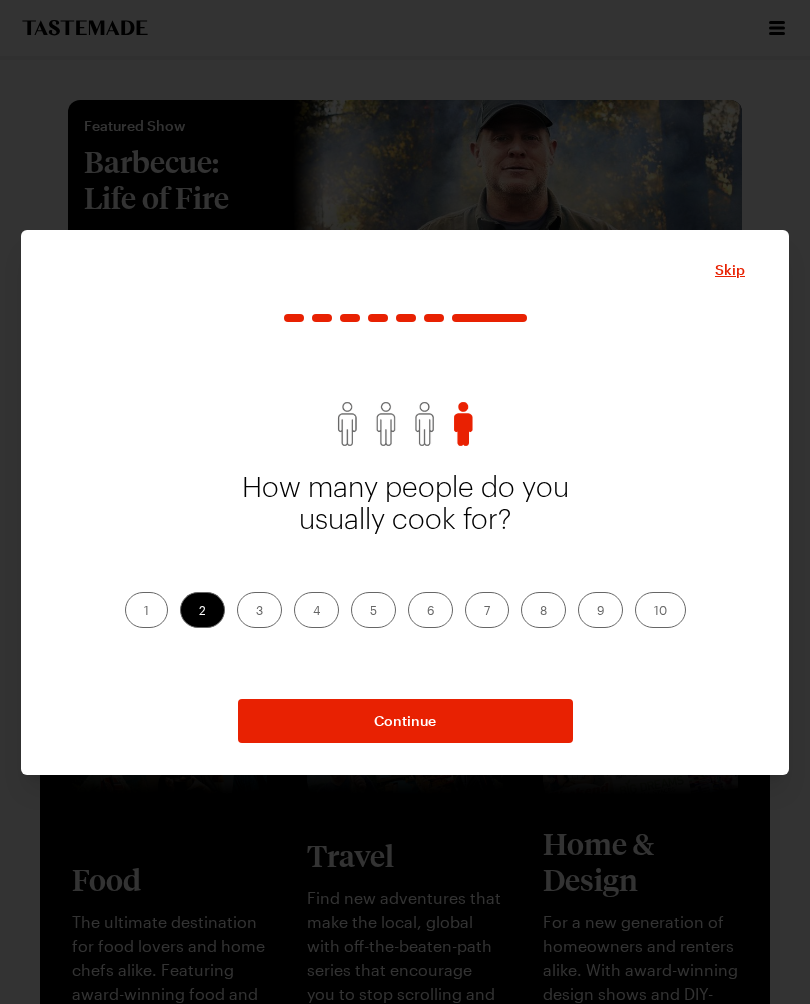 click on "Continue" at bounding box center [405, 721] 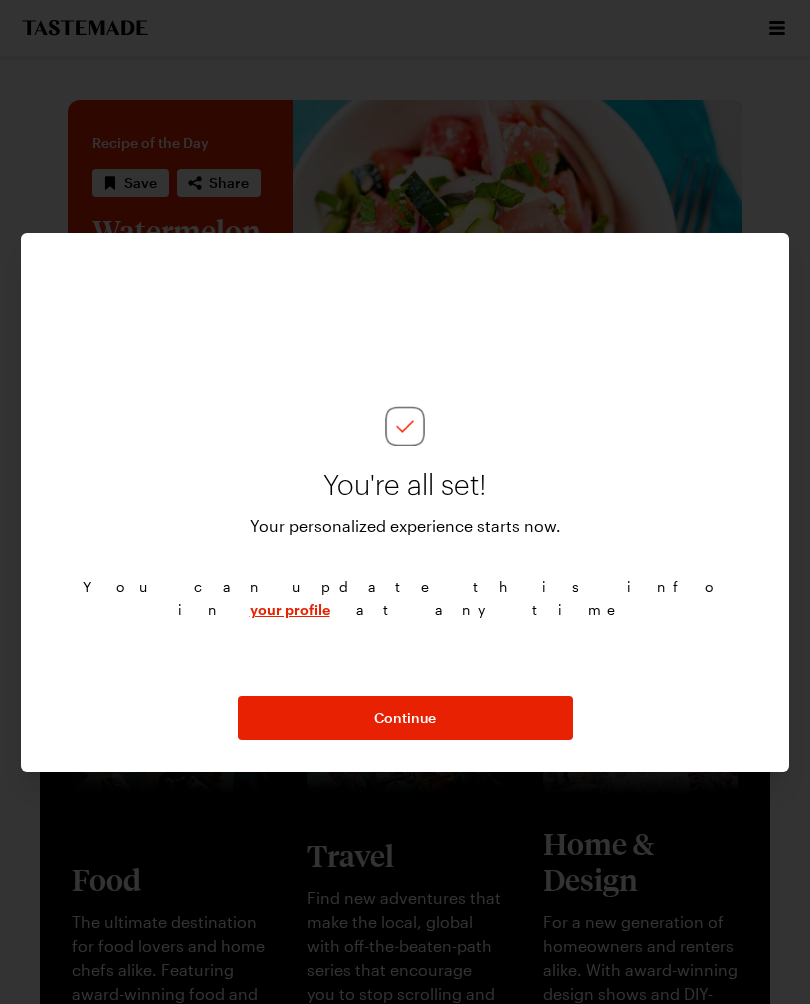 click on "Continue" at bounding box center [405, 718] 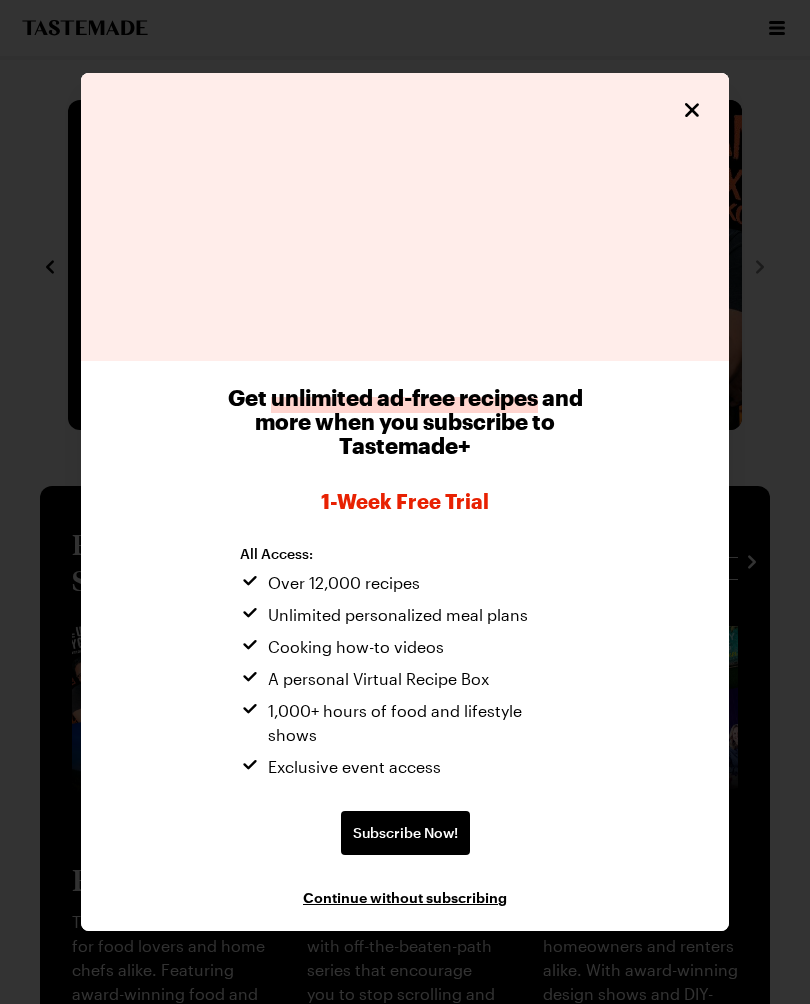 click on "Continue without subscribing" at bounding box center (405, 897) 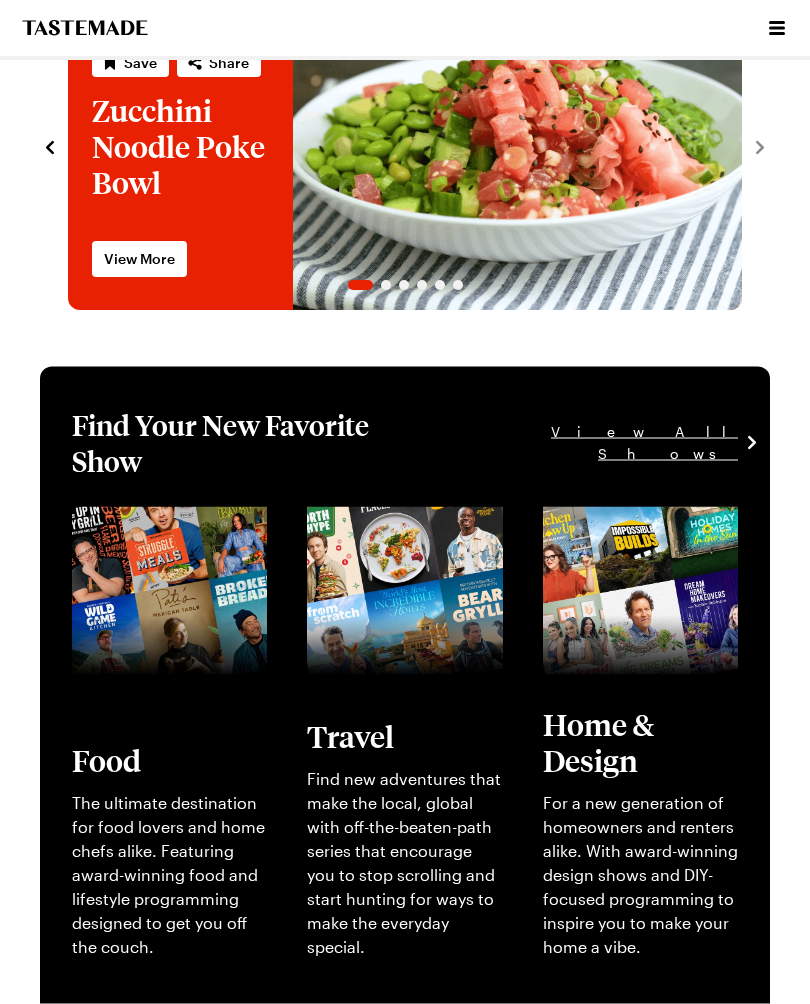 scroll, scrollTop: 0, scrollLeft: 0, axis: both 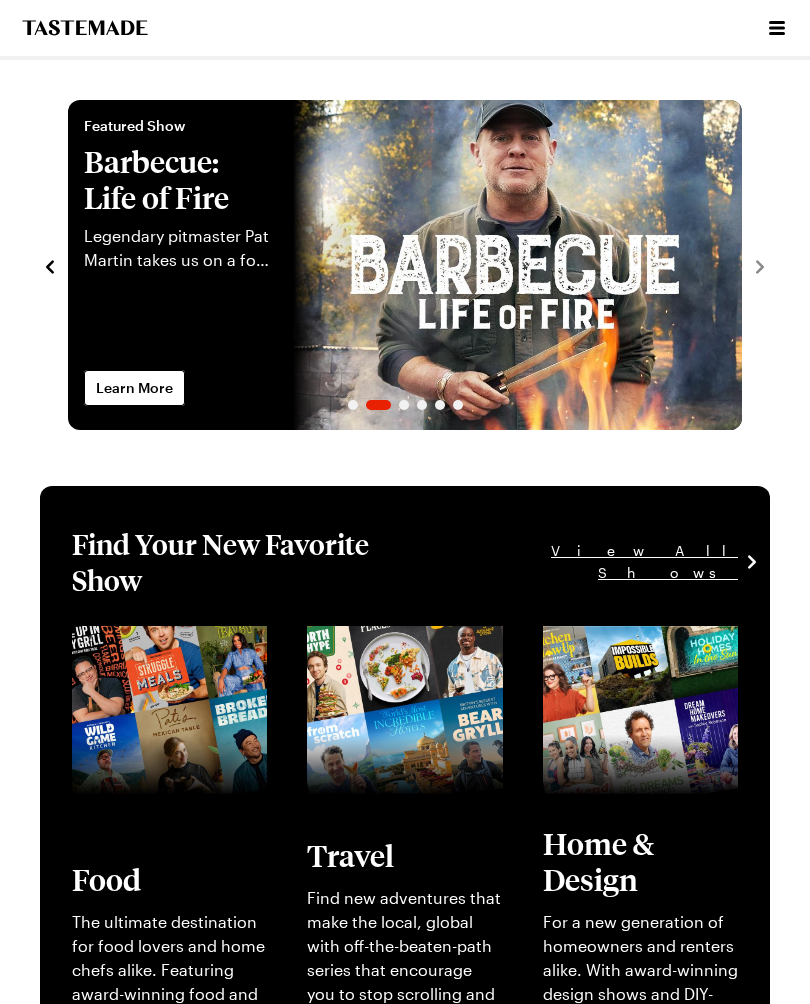 click 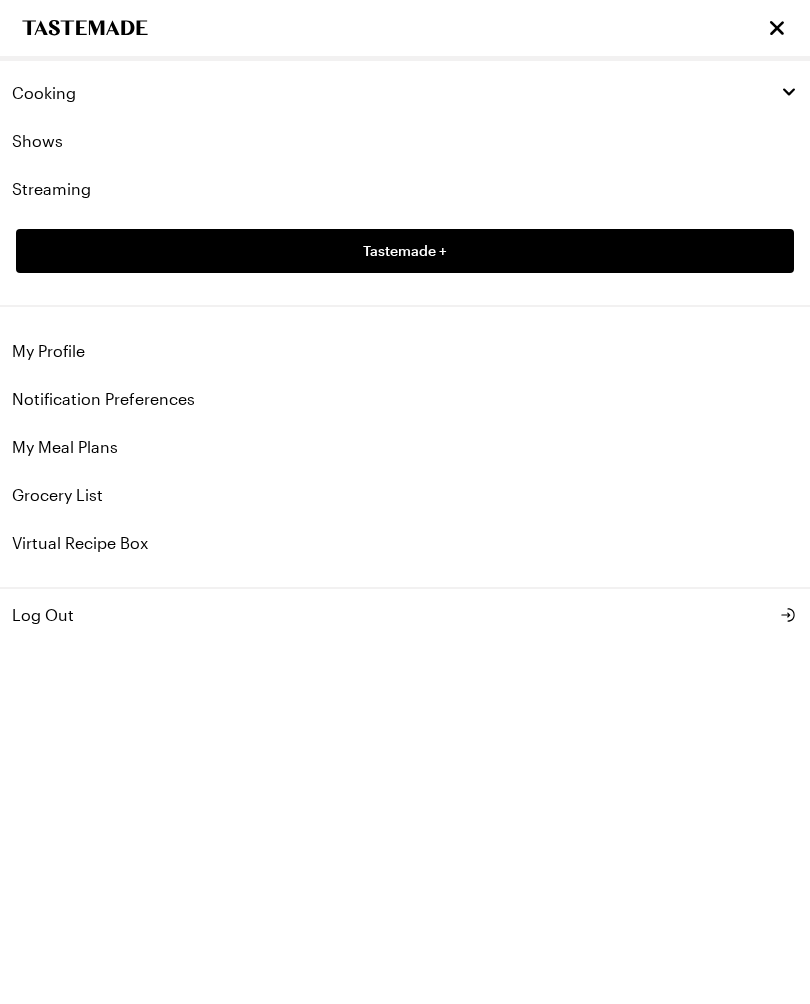 click on "Cooking" at bounding box center (44, 93) 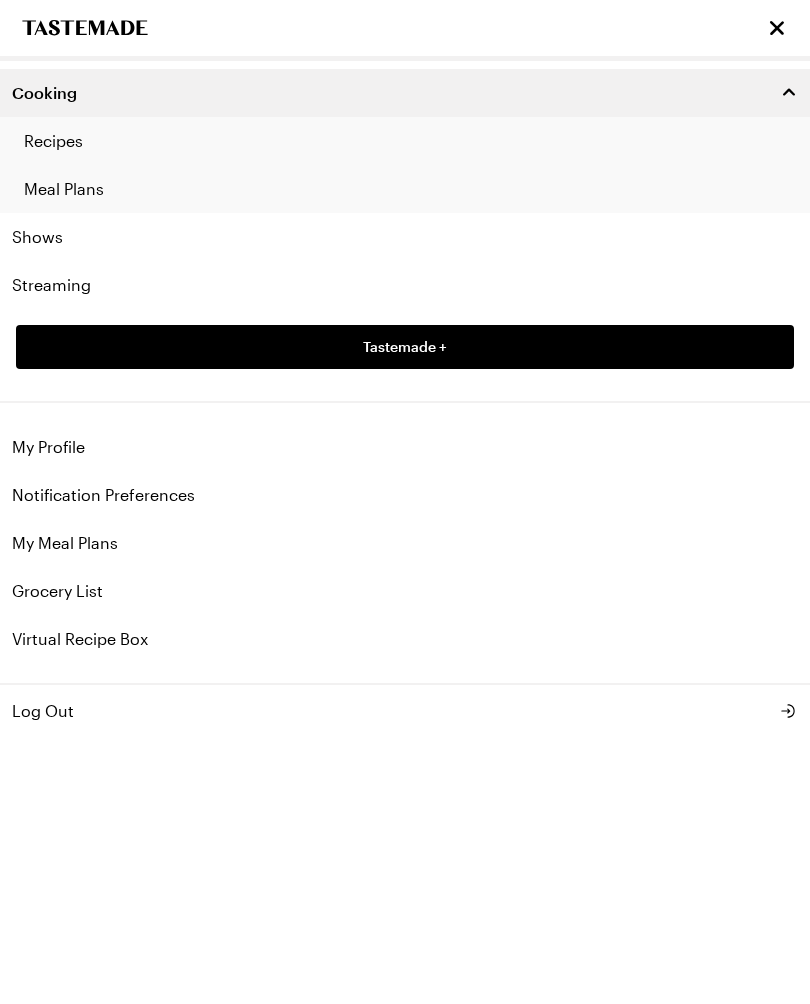 click on "Recipes" at bounding box center (405, 141) 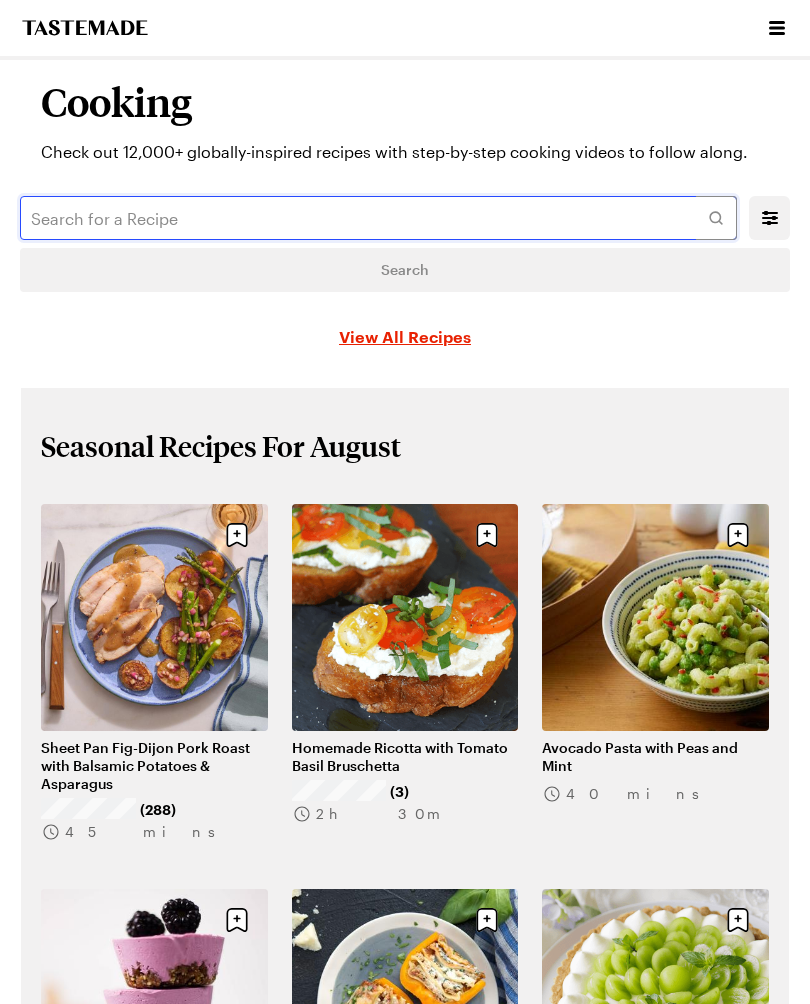 click at bounding box center [378, 218] 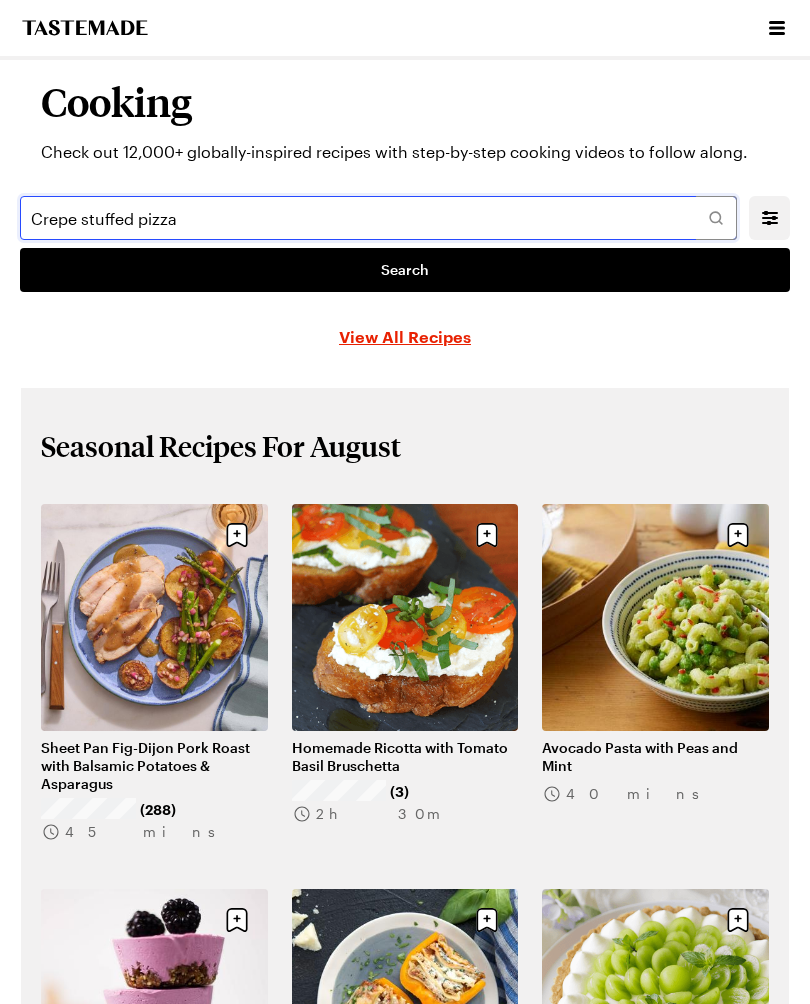 type on "Crepe stuffed pizza" 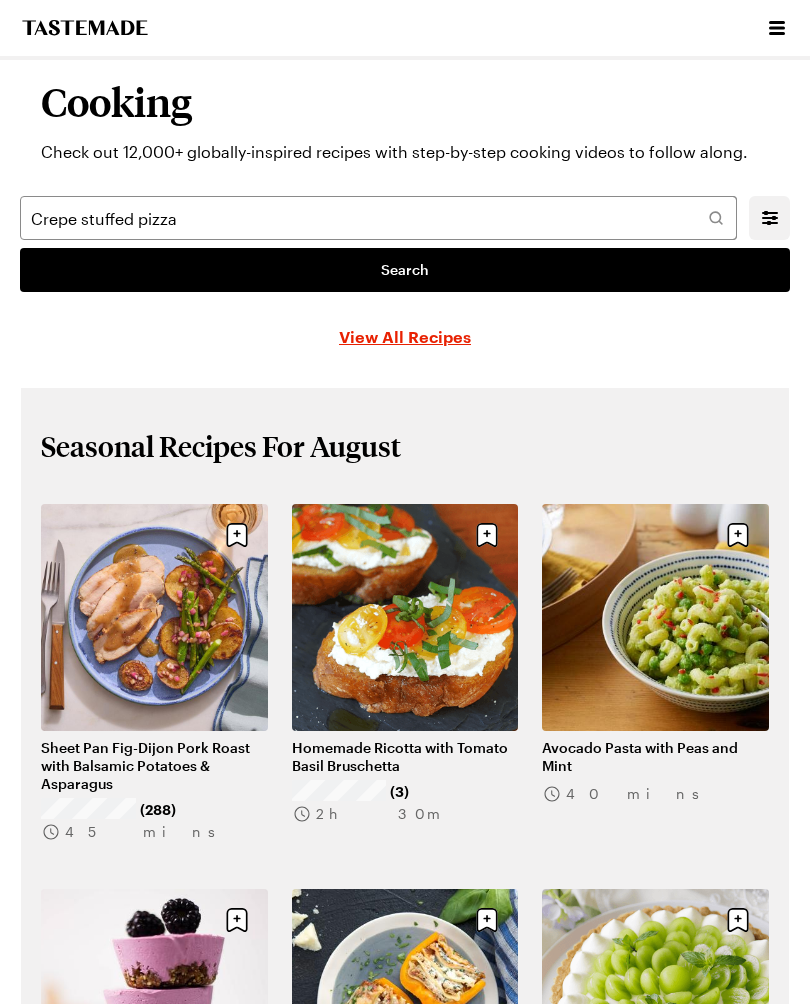 click on "Search" at bounding box center [405, 270] 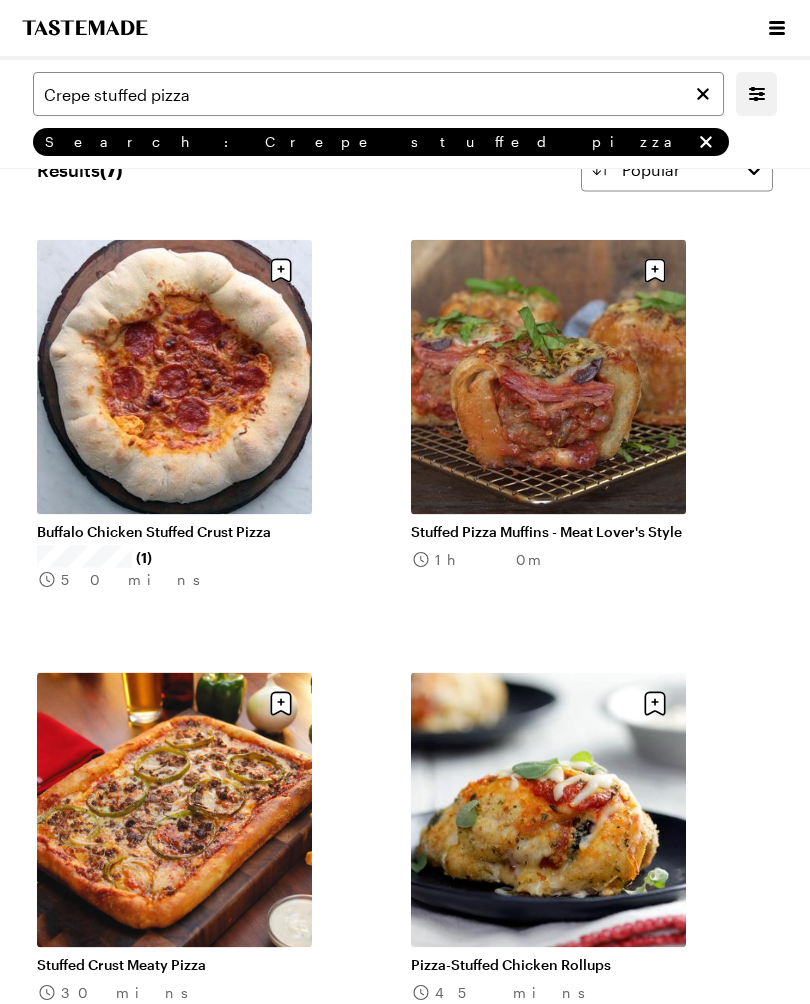 scroll, scrollTop: 0, scrollLeft: 0, axis: both 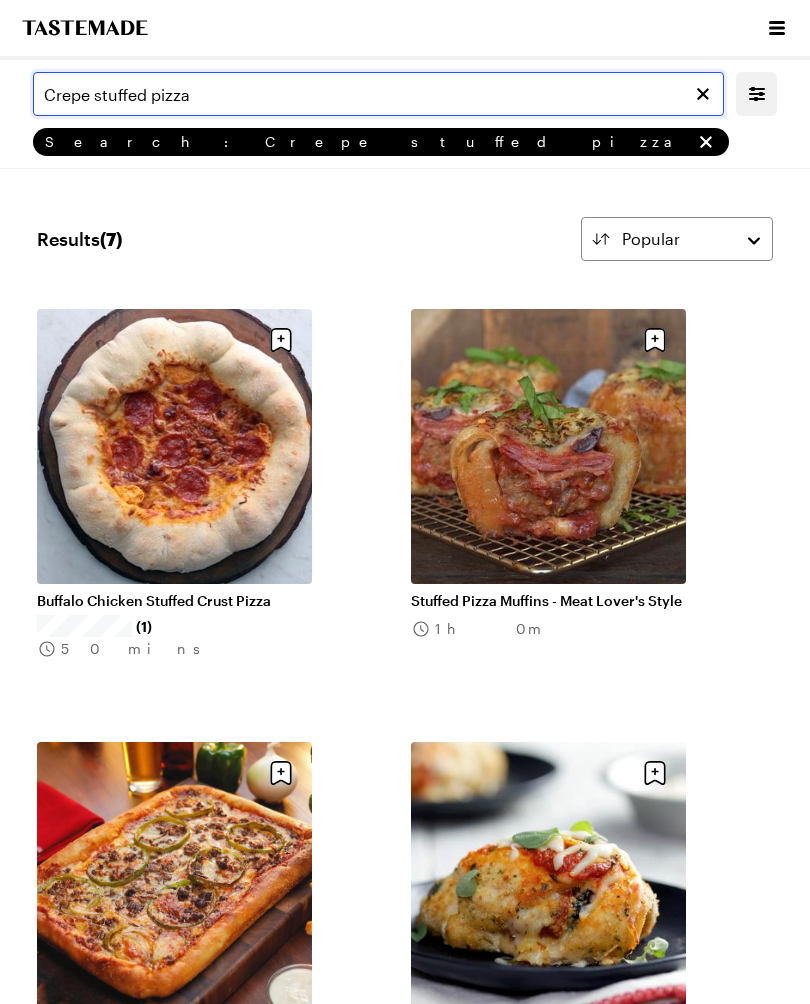 click on "Crepe stuffed pizza" at bounding box center (378, 94) 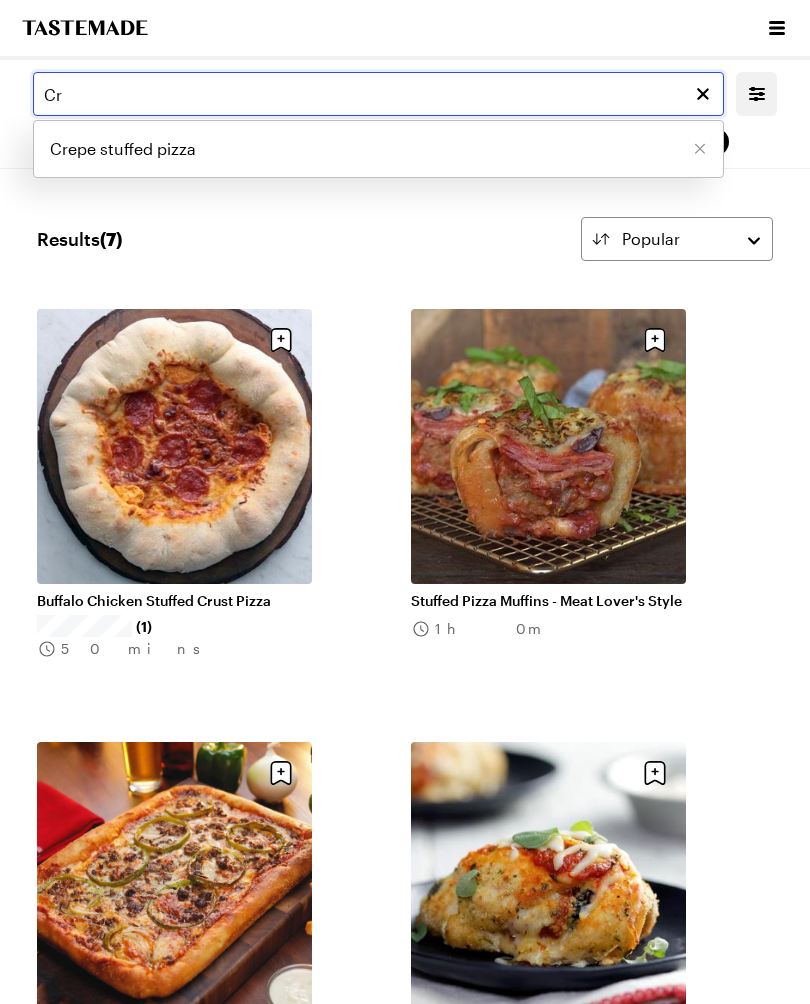 type on "C" 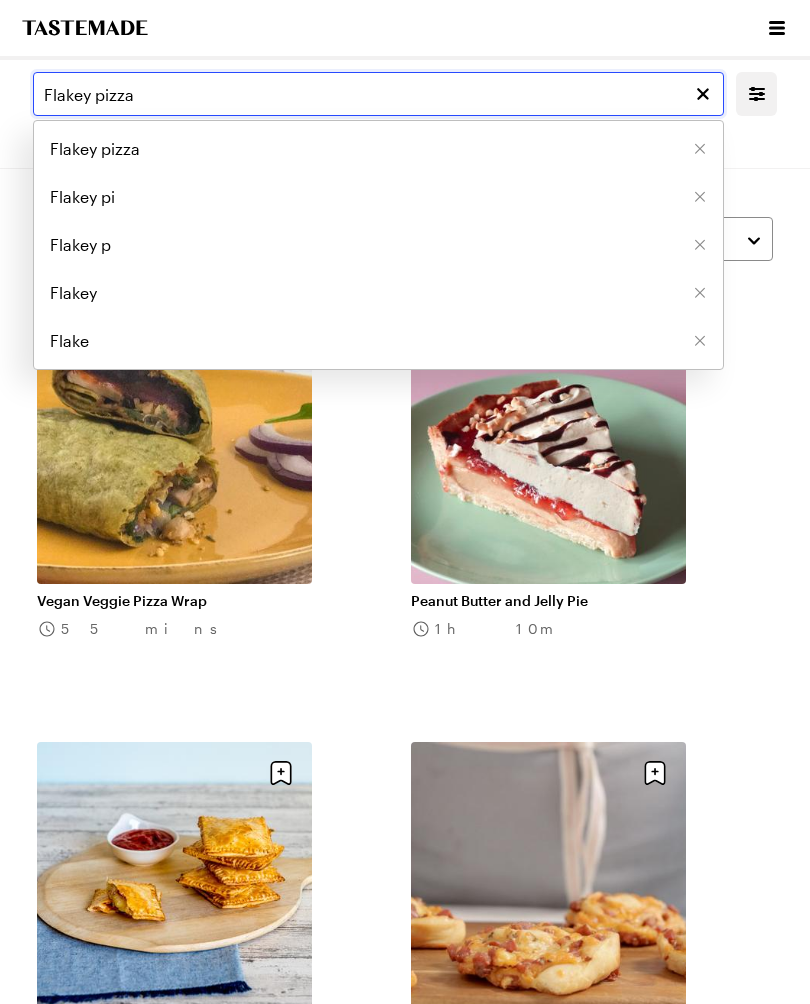type on "Flakey pizza" 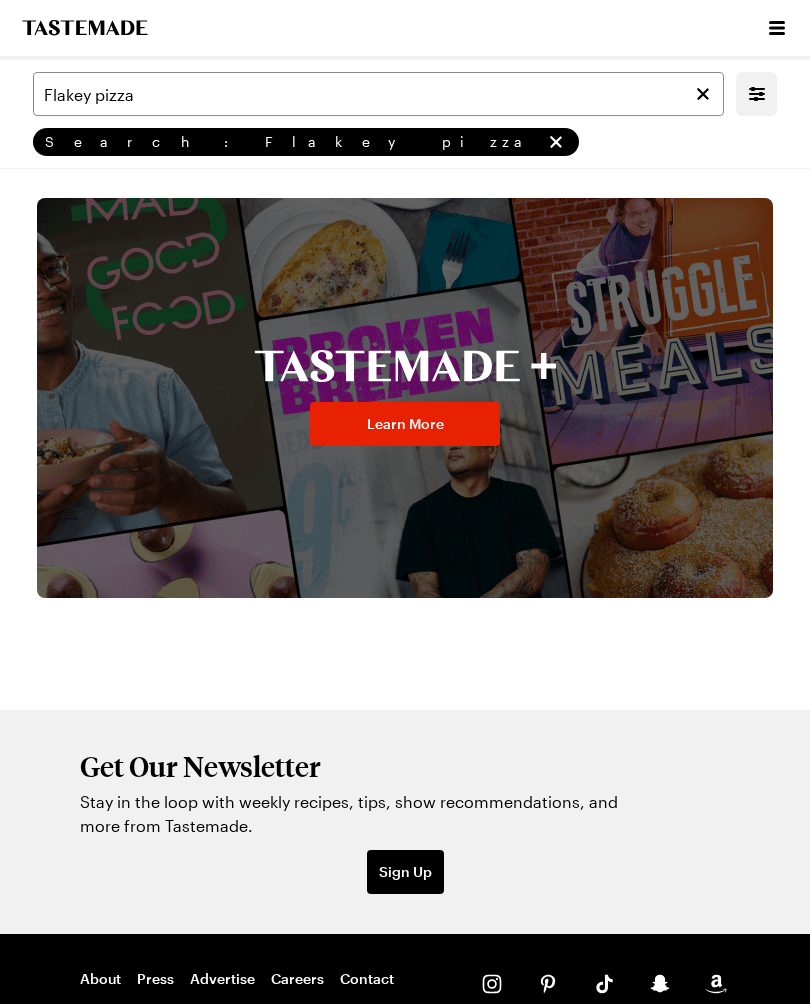 scroll, scrollTop: 1433, scrollLeft: 0, axis: vertical 